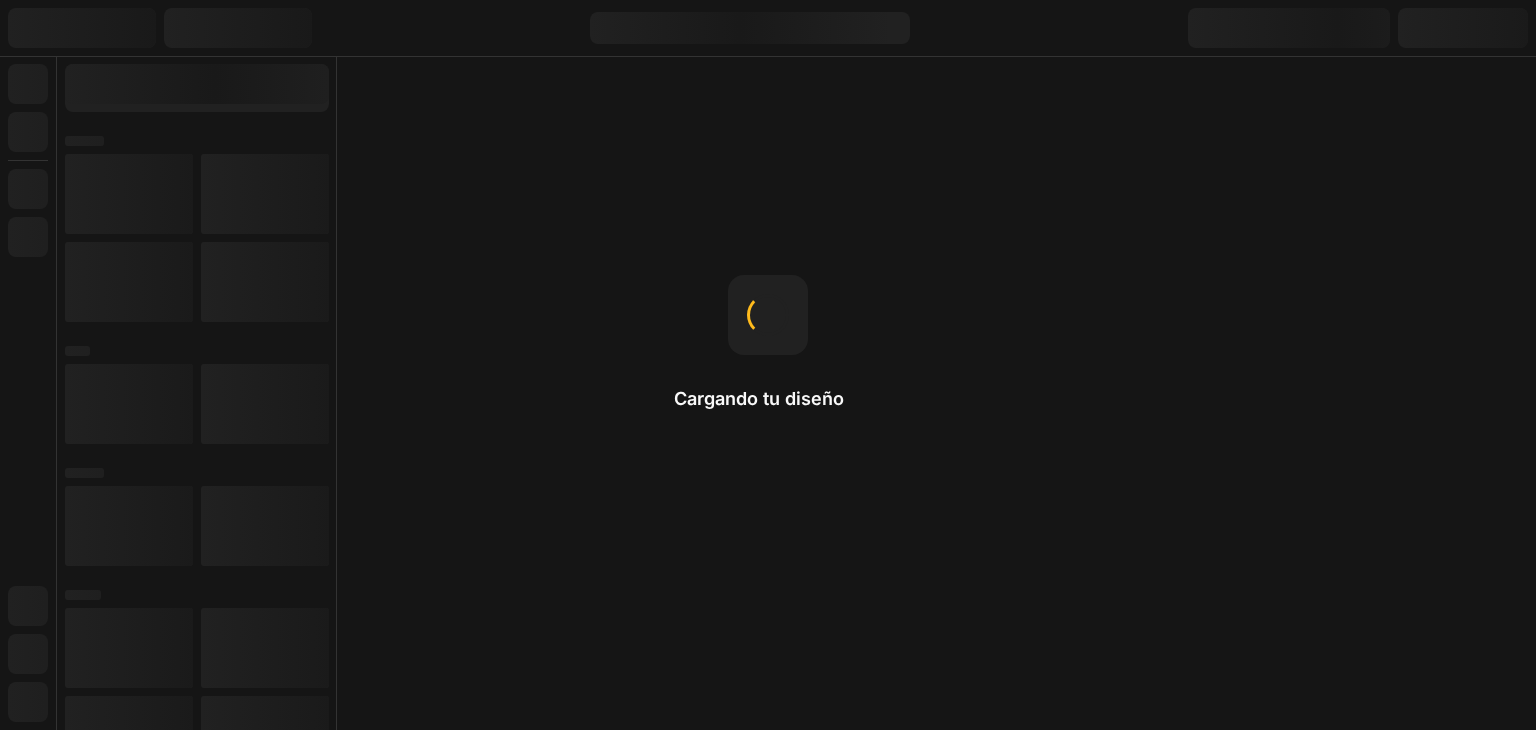 scroll, scrollTop: 0, scrollLeft: 0, axis: both 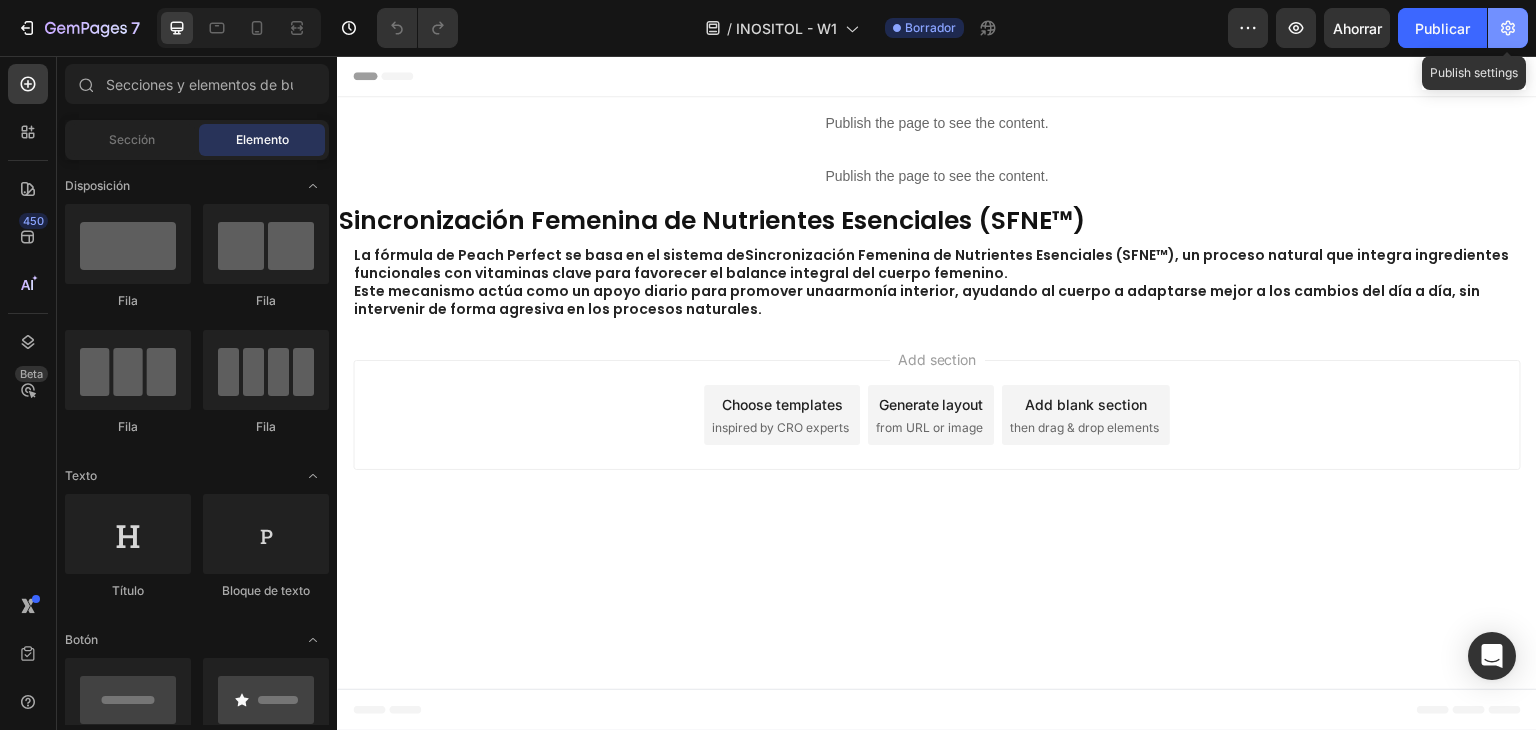 click 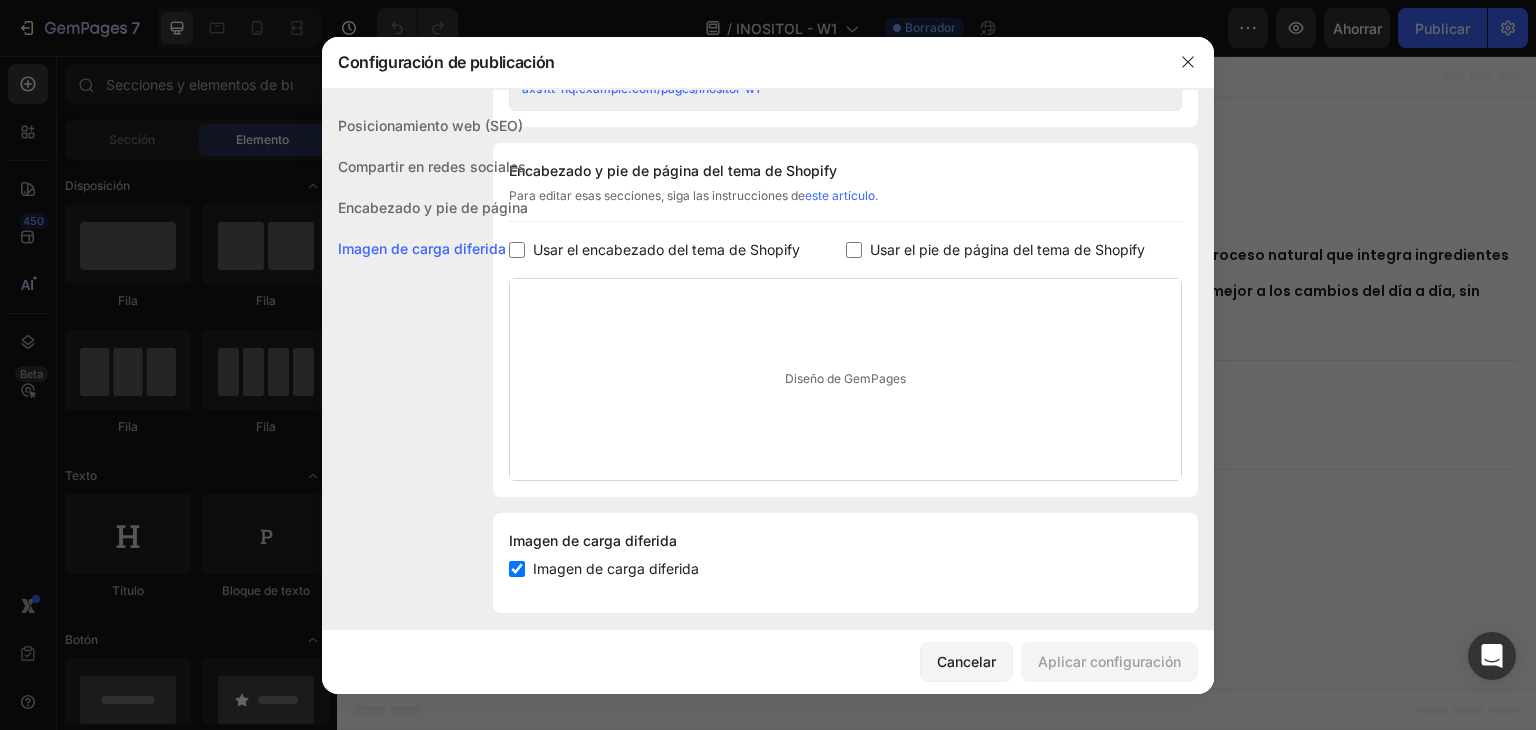 scroll, scrollTop: 916, scrollLeft: 0, axis: vertical 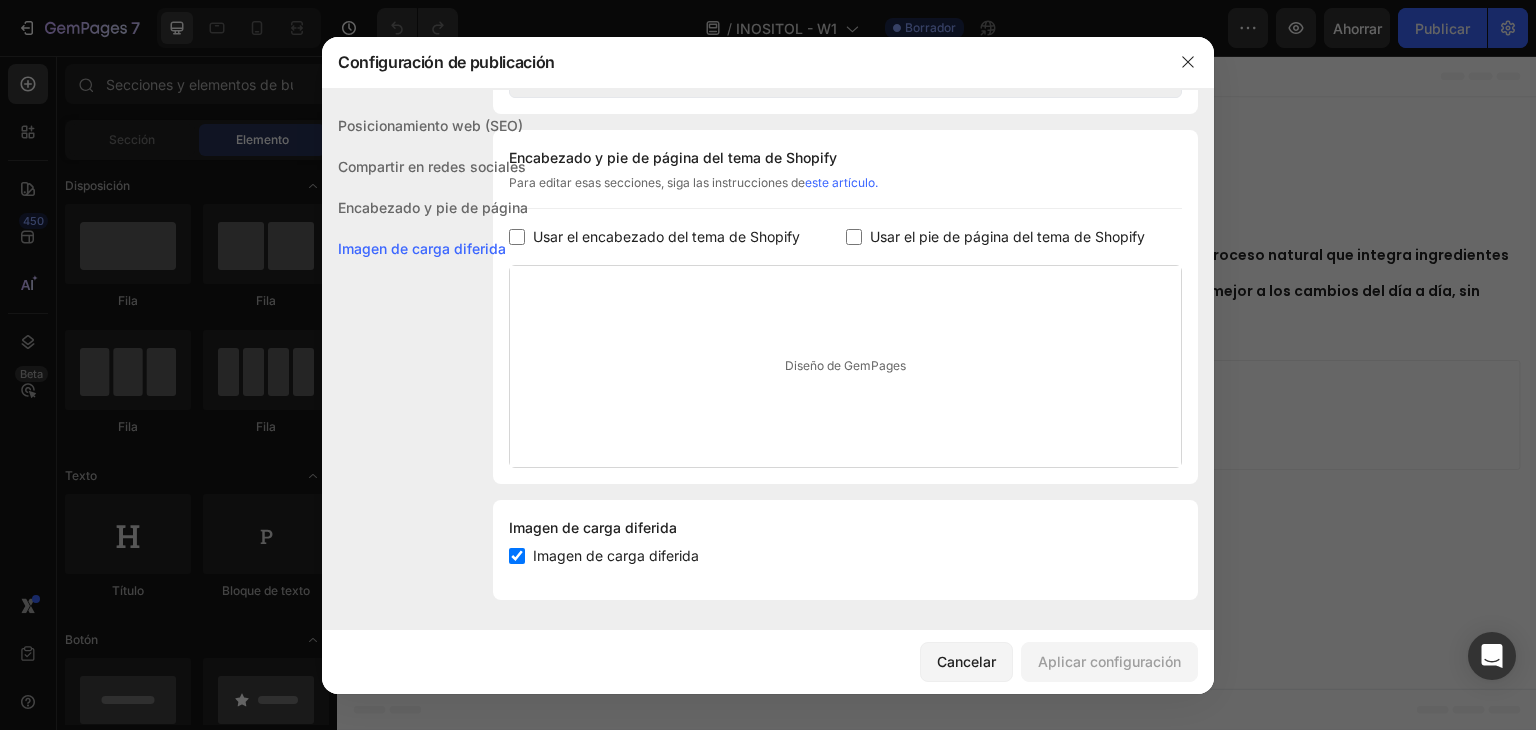 click on "Usar el pie de página del tema de Shopify" at bounding box center (1007, 236) 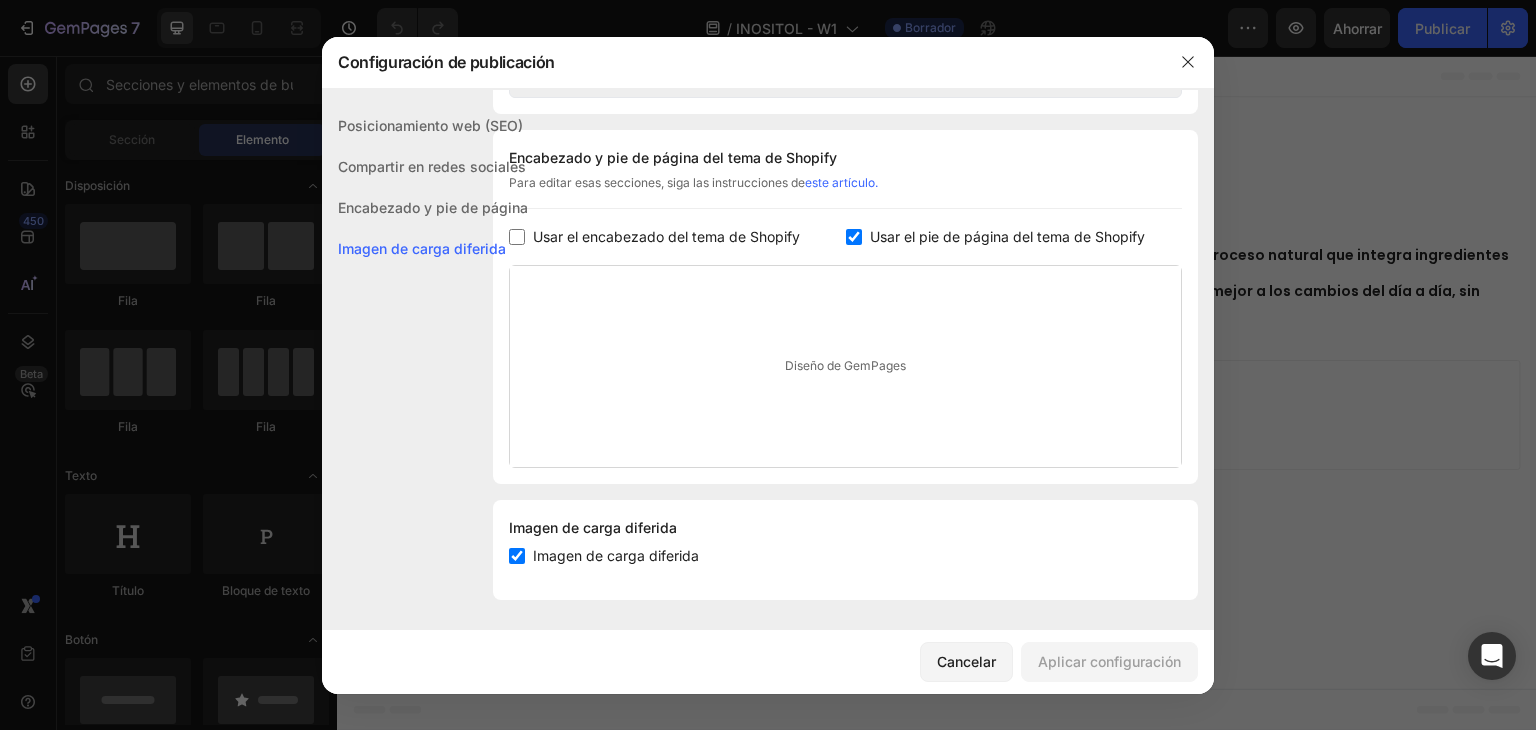 checkbox on "true" 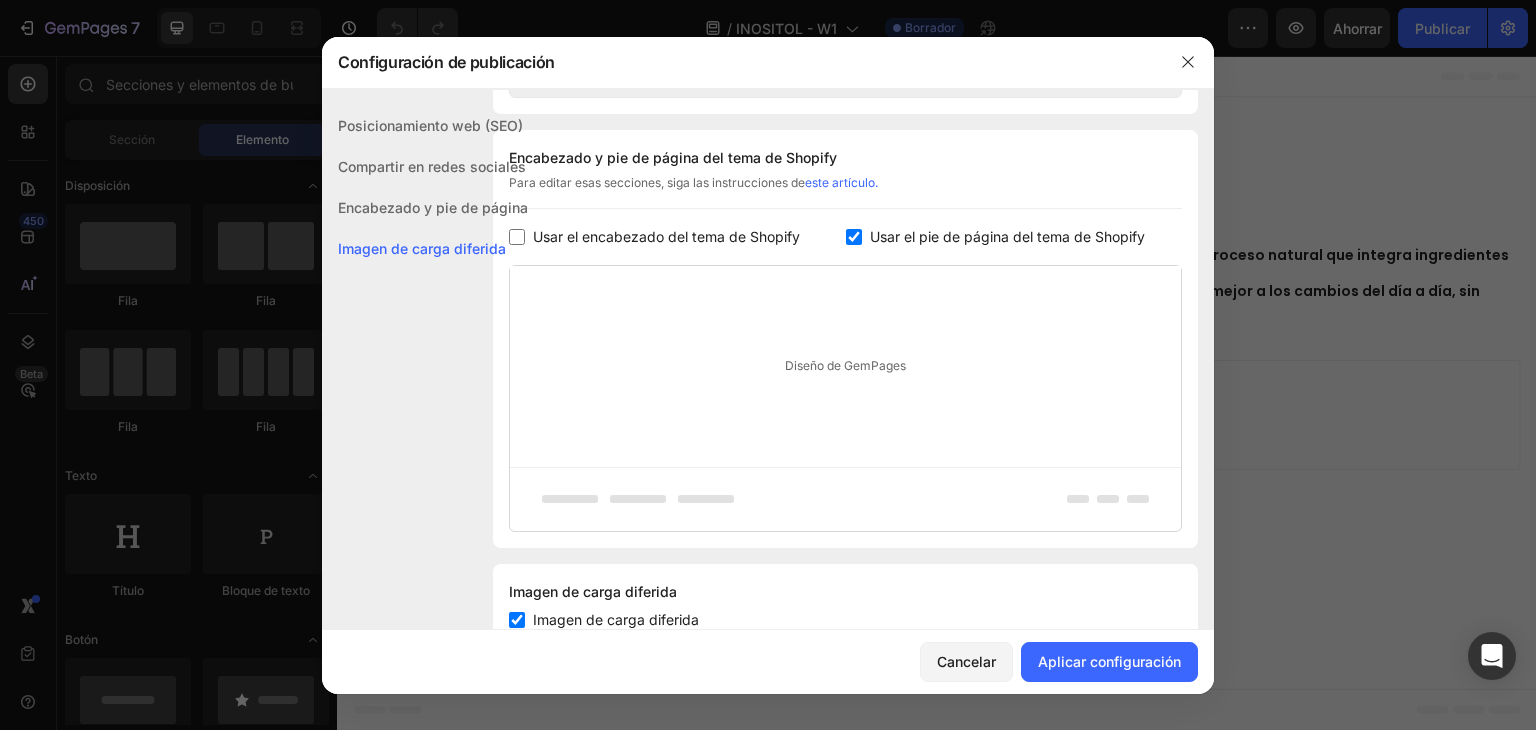 click on "Usar el encabezado del tema de Shopify" at bounding box center [666, 236] 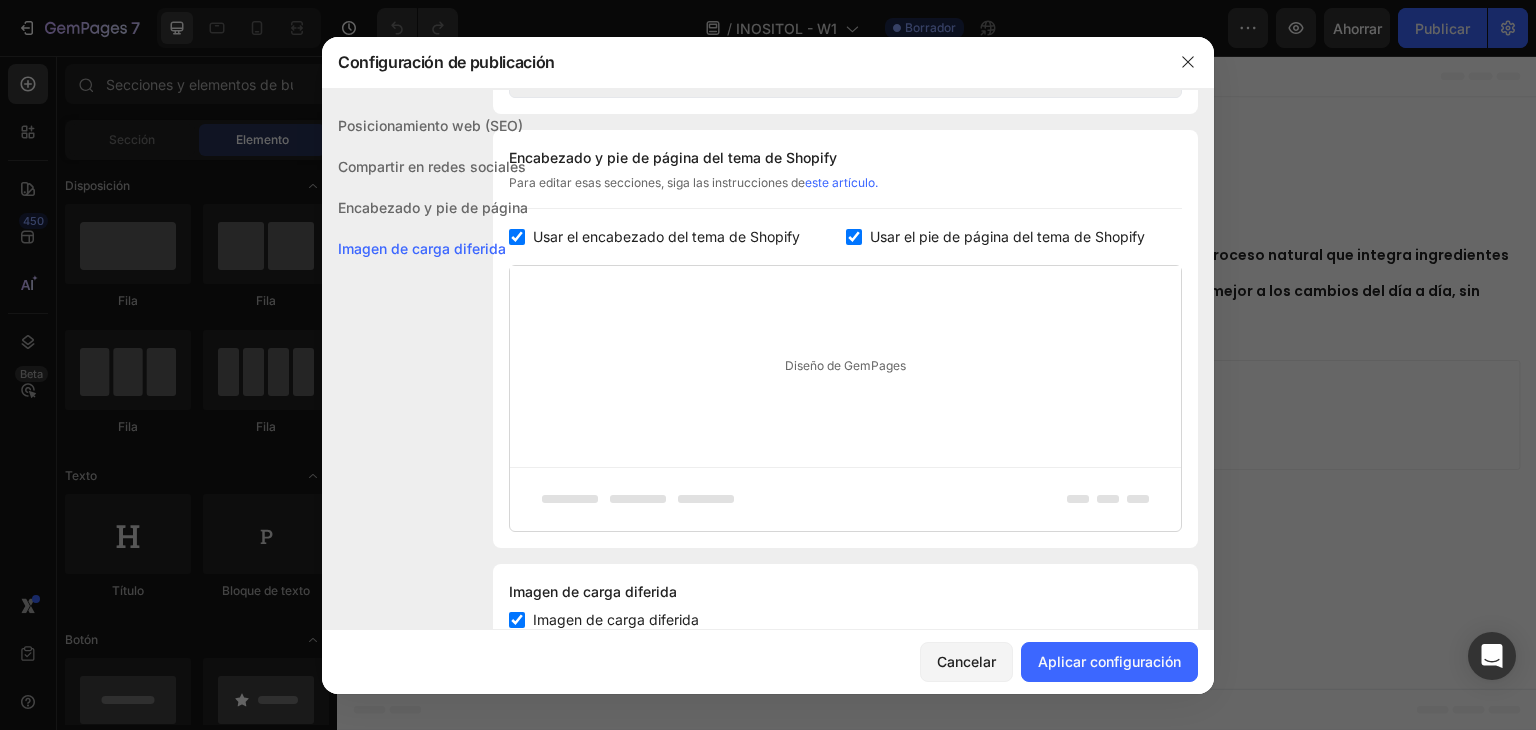 checkbox on "true" 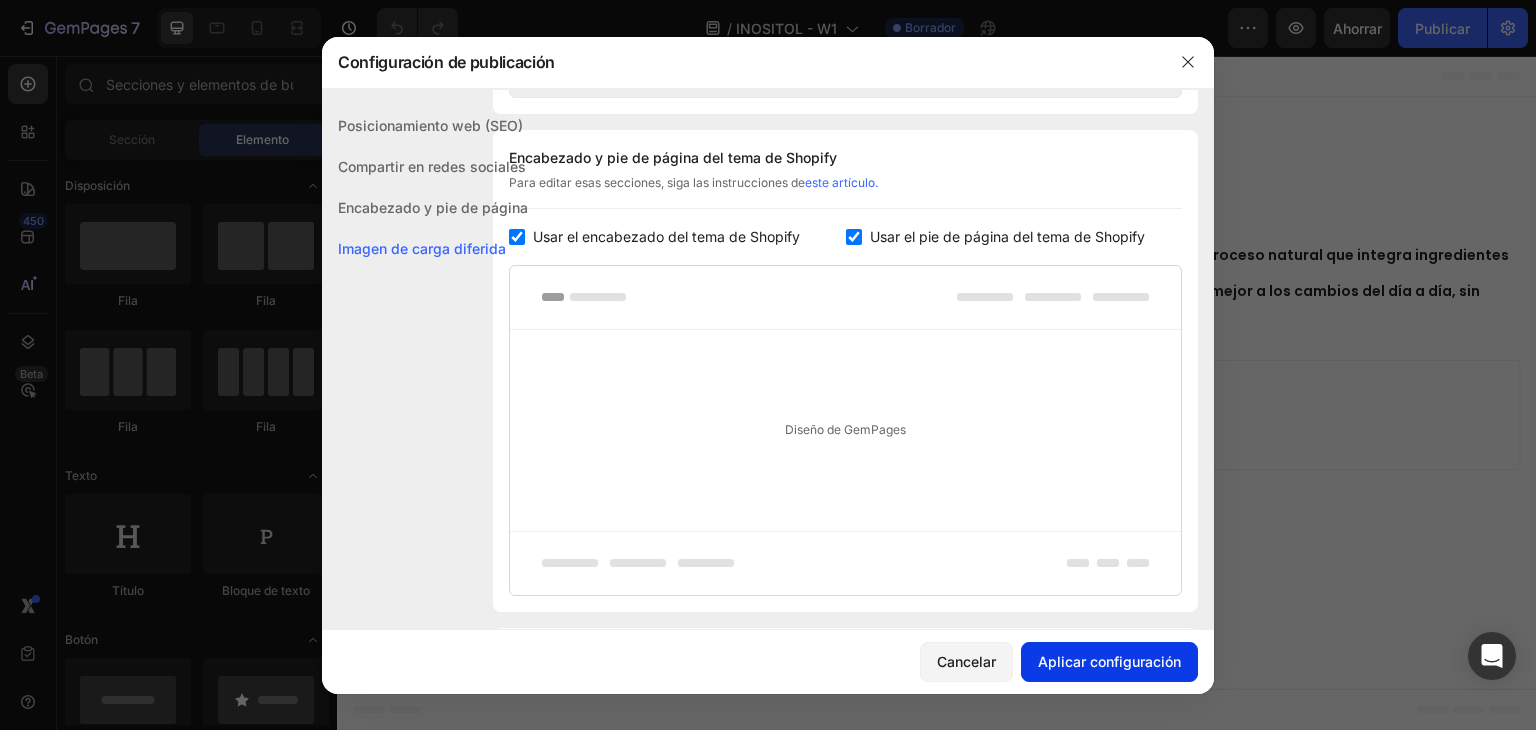 click on "Aplicar configuración" 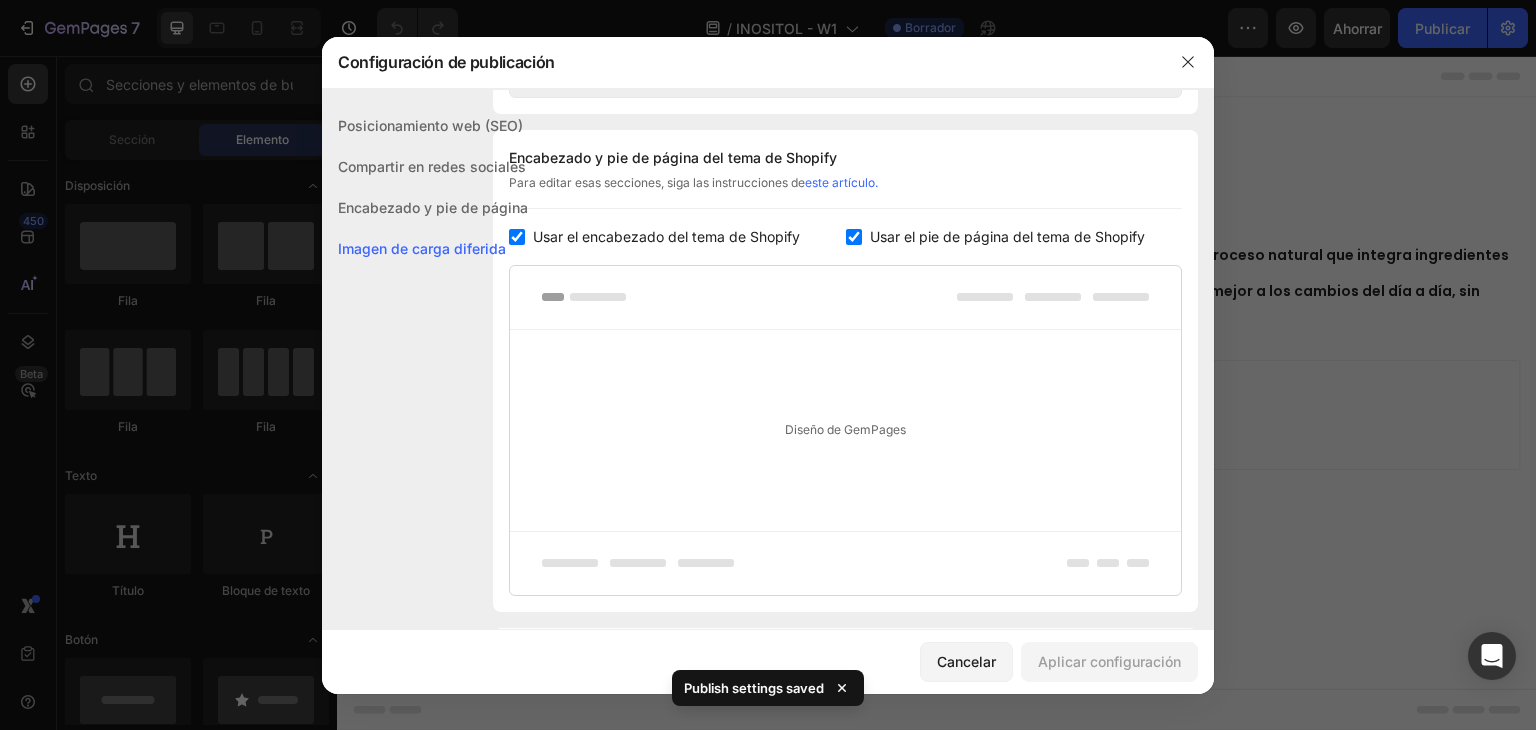click on "Usar el pie de página del tema de Shopify" at bounding box center [1007, 236] 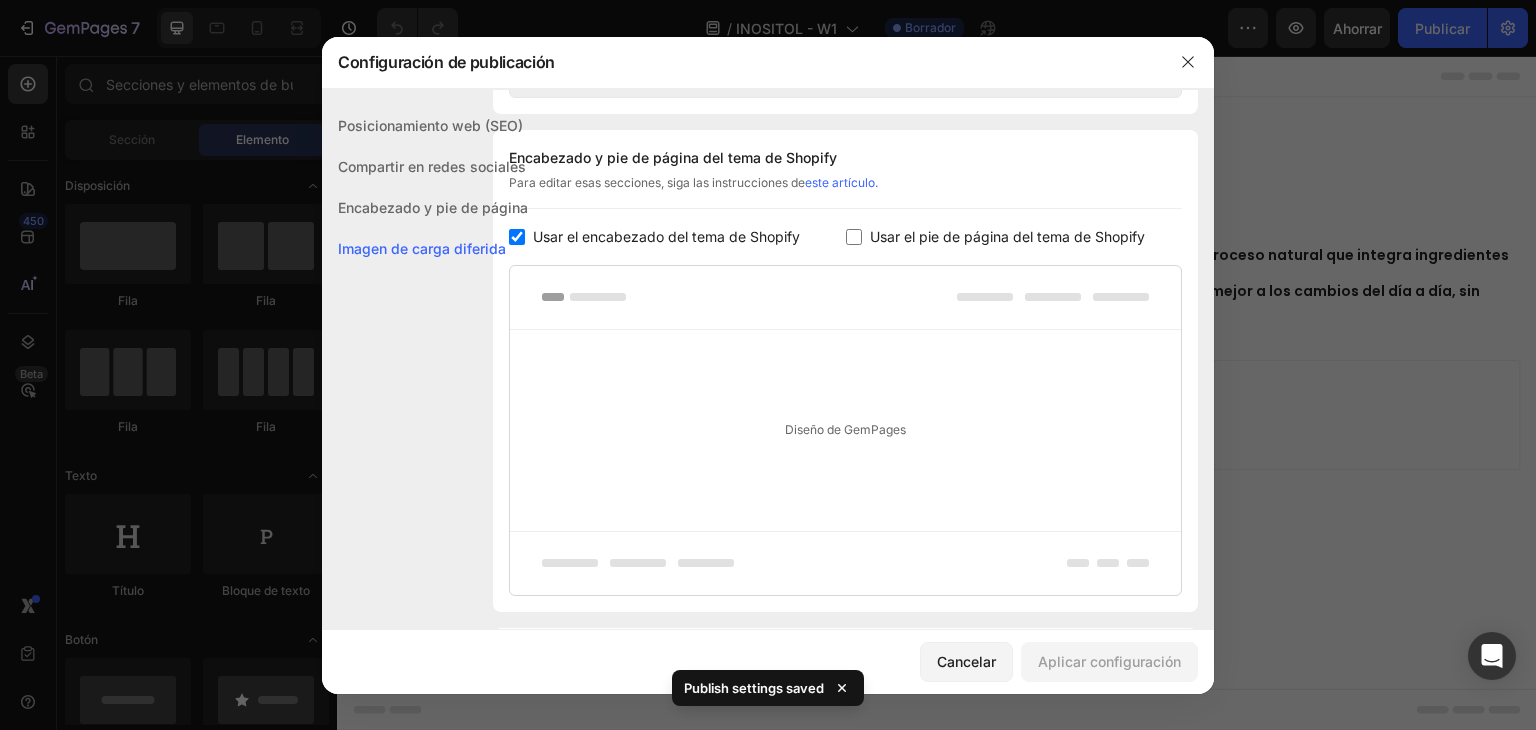 checkbox on "false" 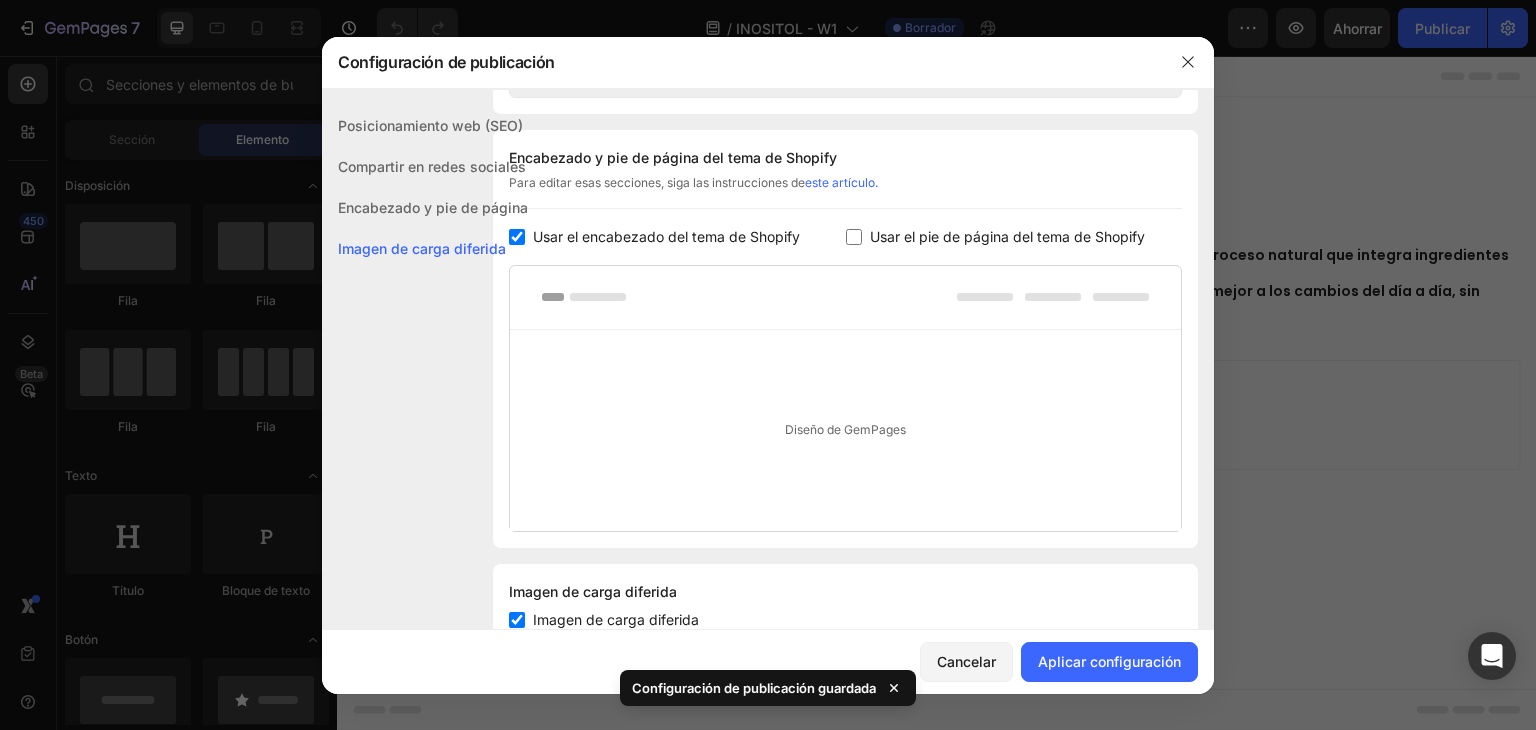click on "Usar el encabezado del tema de Shopify" at bounding box center [666, 236] 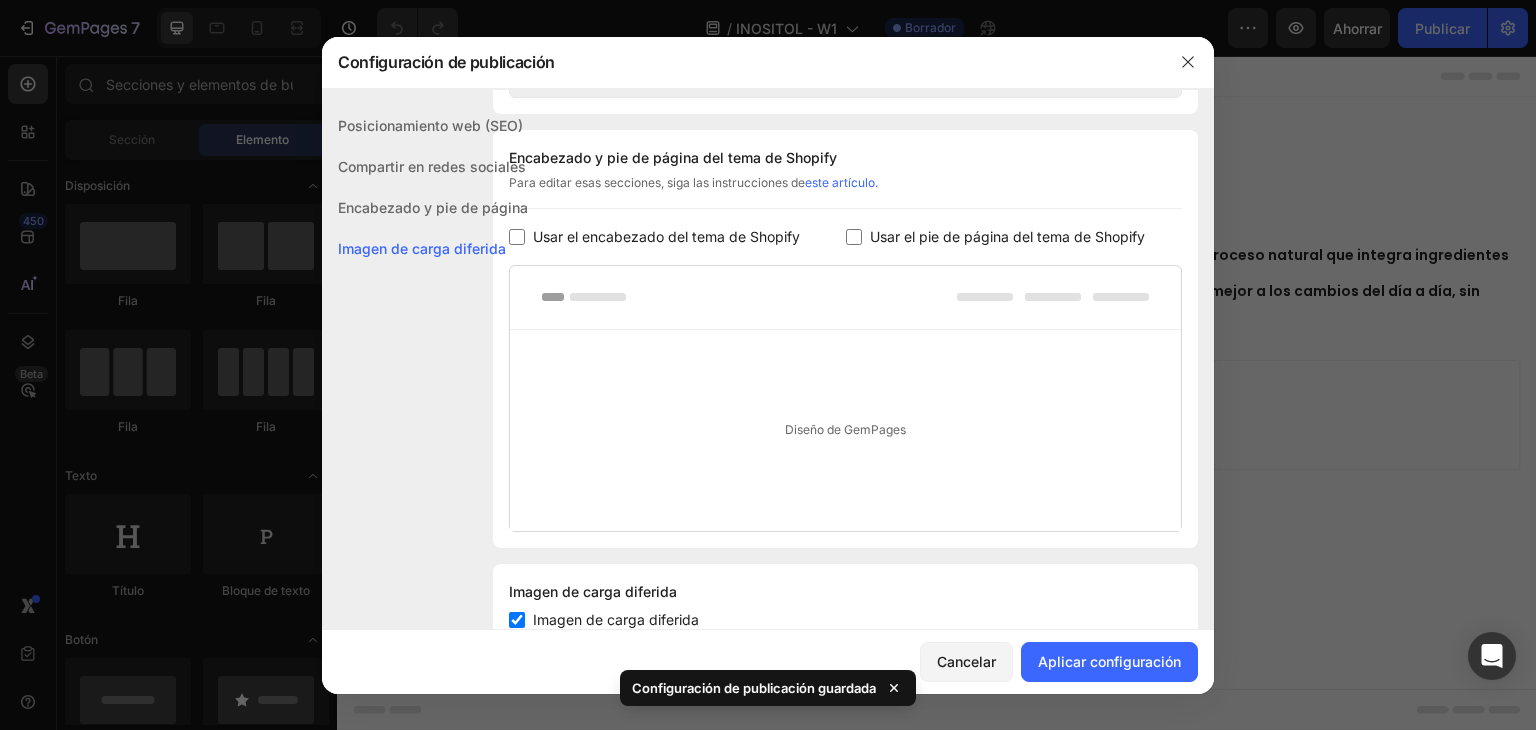 checkbox on "false" 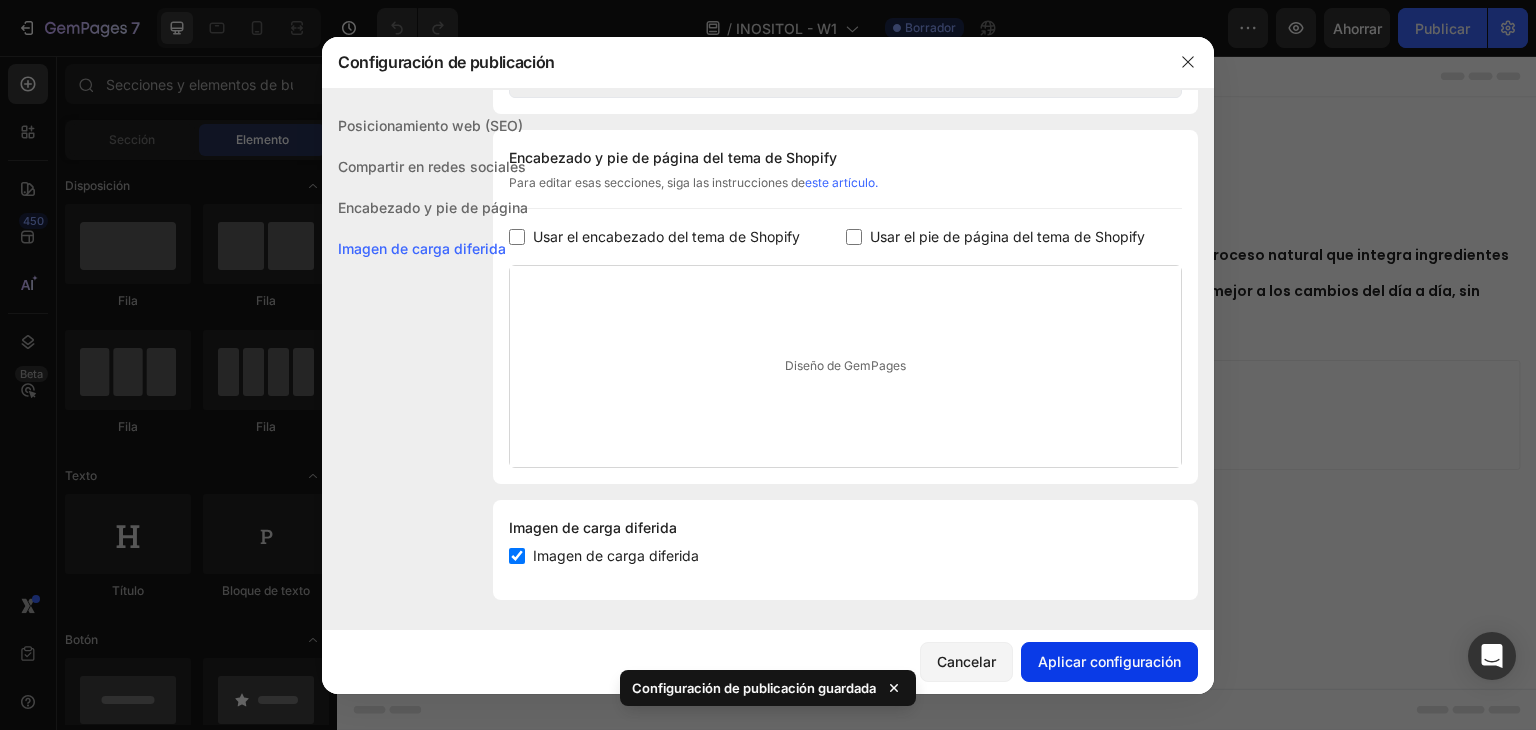 click on "Aplicar configuración" at bounding box center [1109, 661] 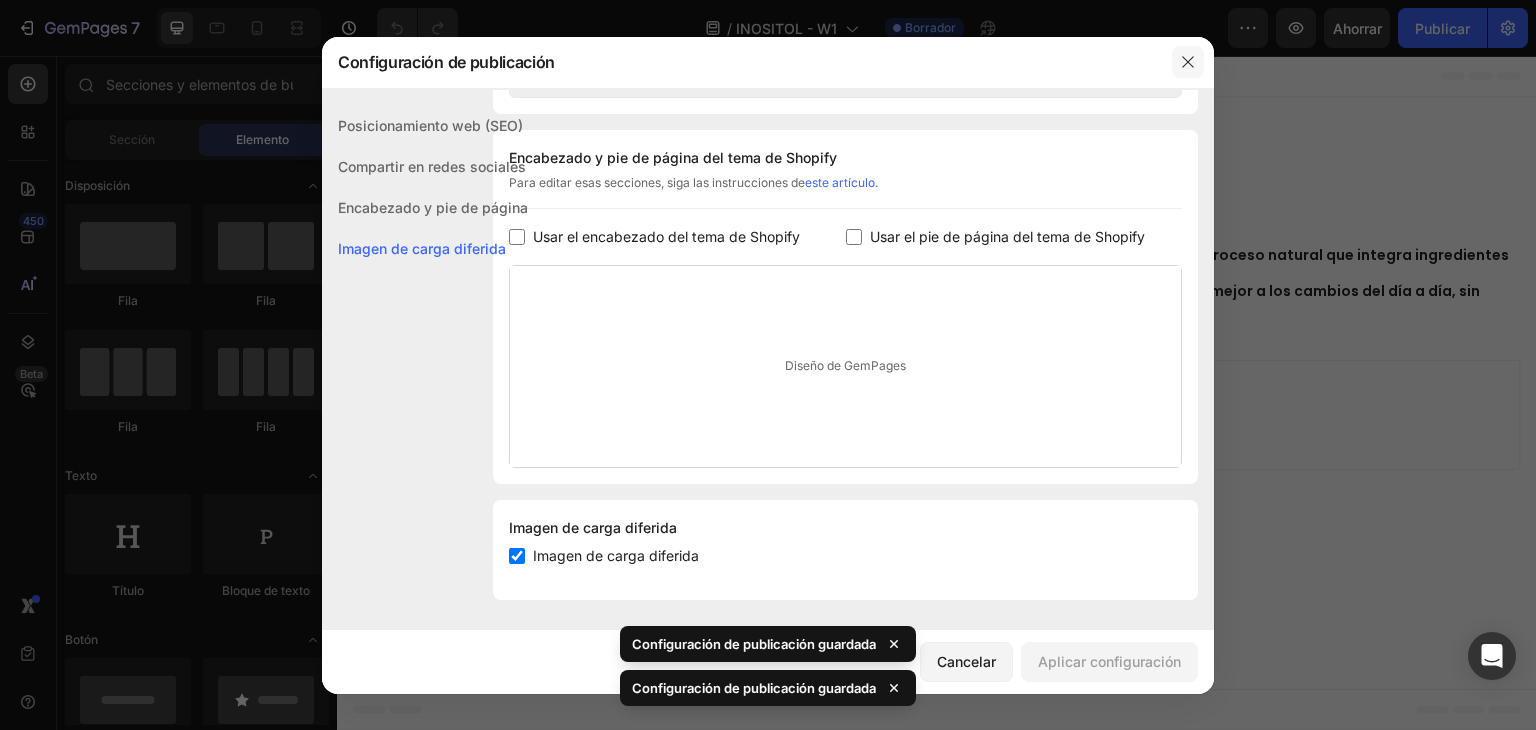 drag, startPoint x: 1189, startPoint y: 65, endPoint x: 863, endPoint y: 21, distance: 328.95593 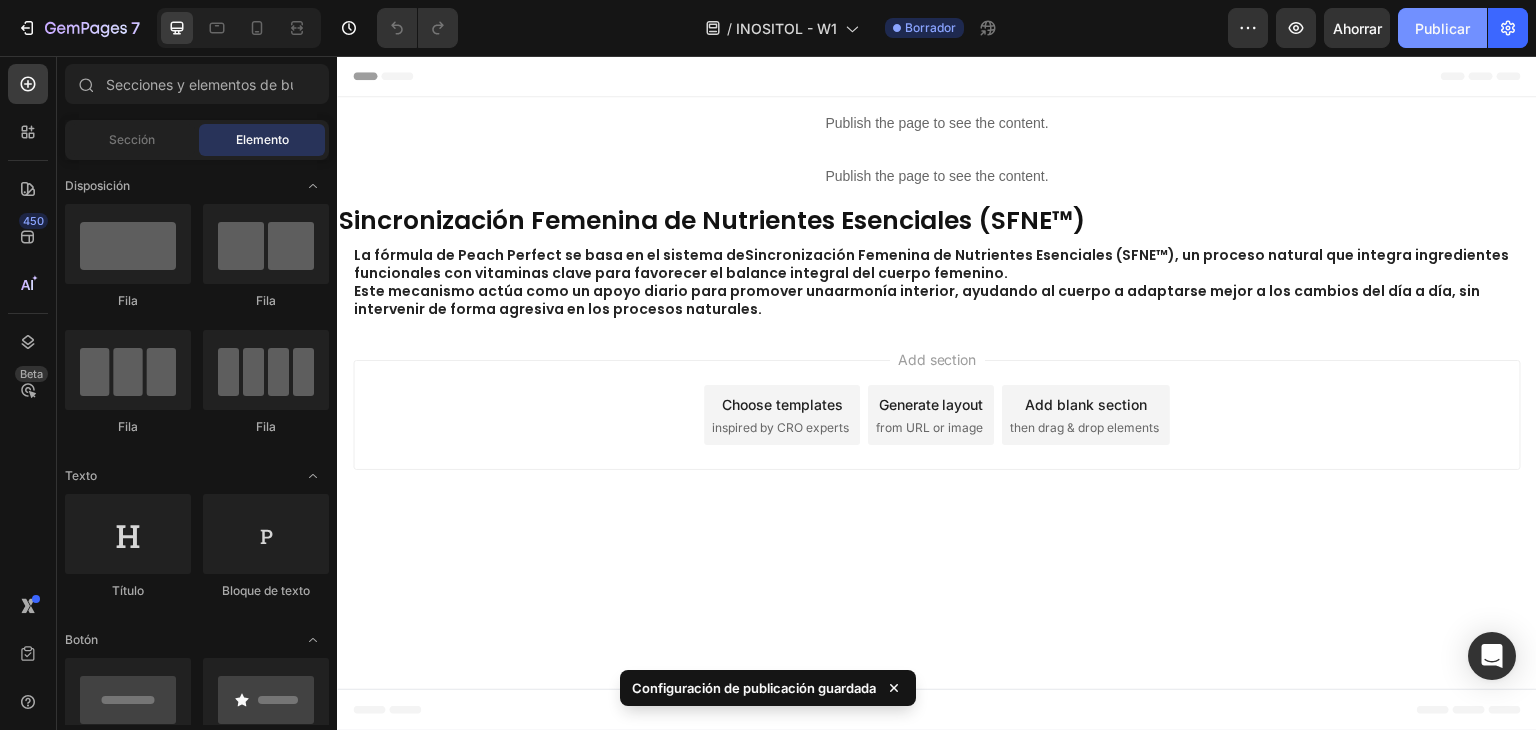 click on "Publicar" at bounding box center [1442, 28] 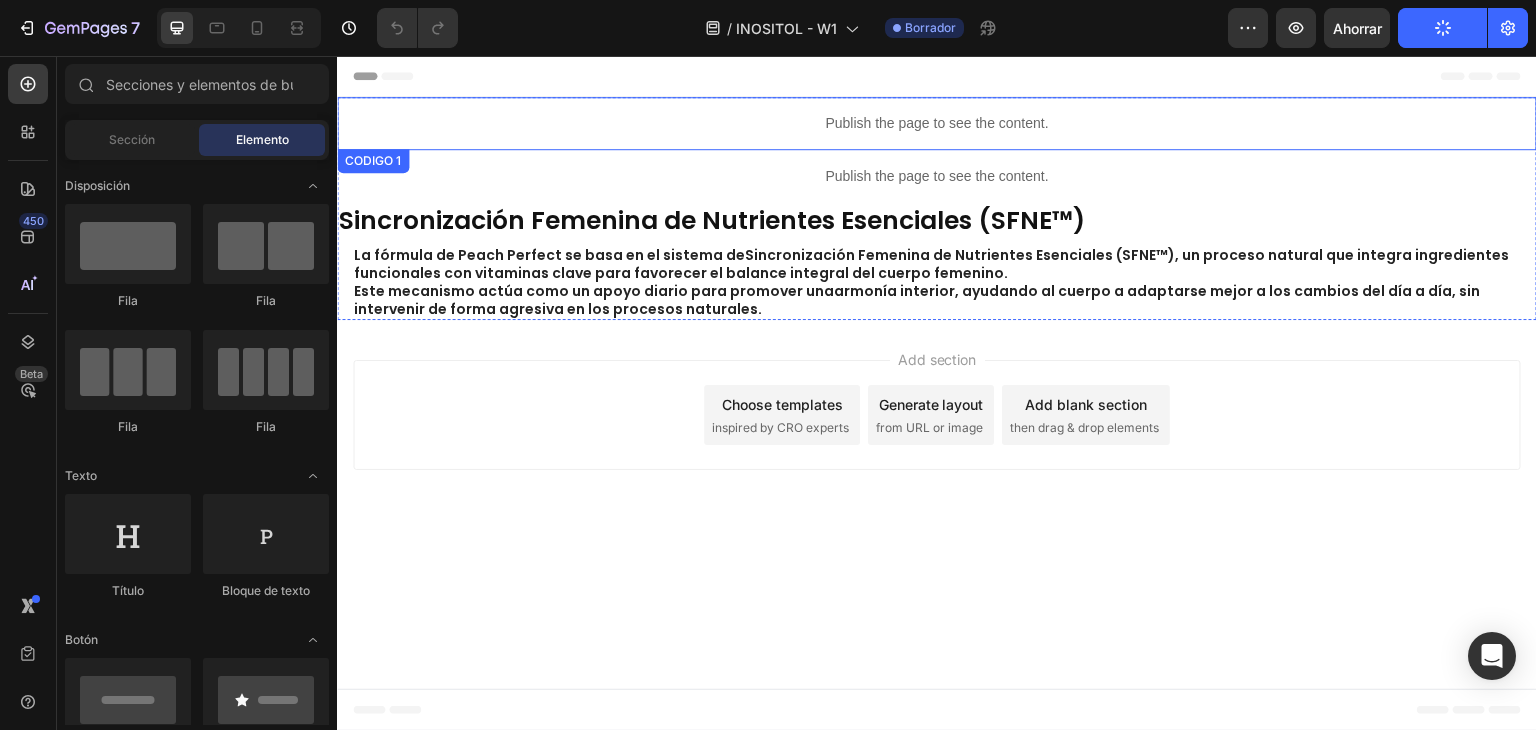 click on "Publish the page to see the content." at bounding box center (937, 123) 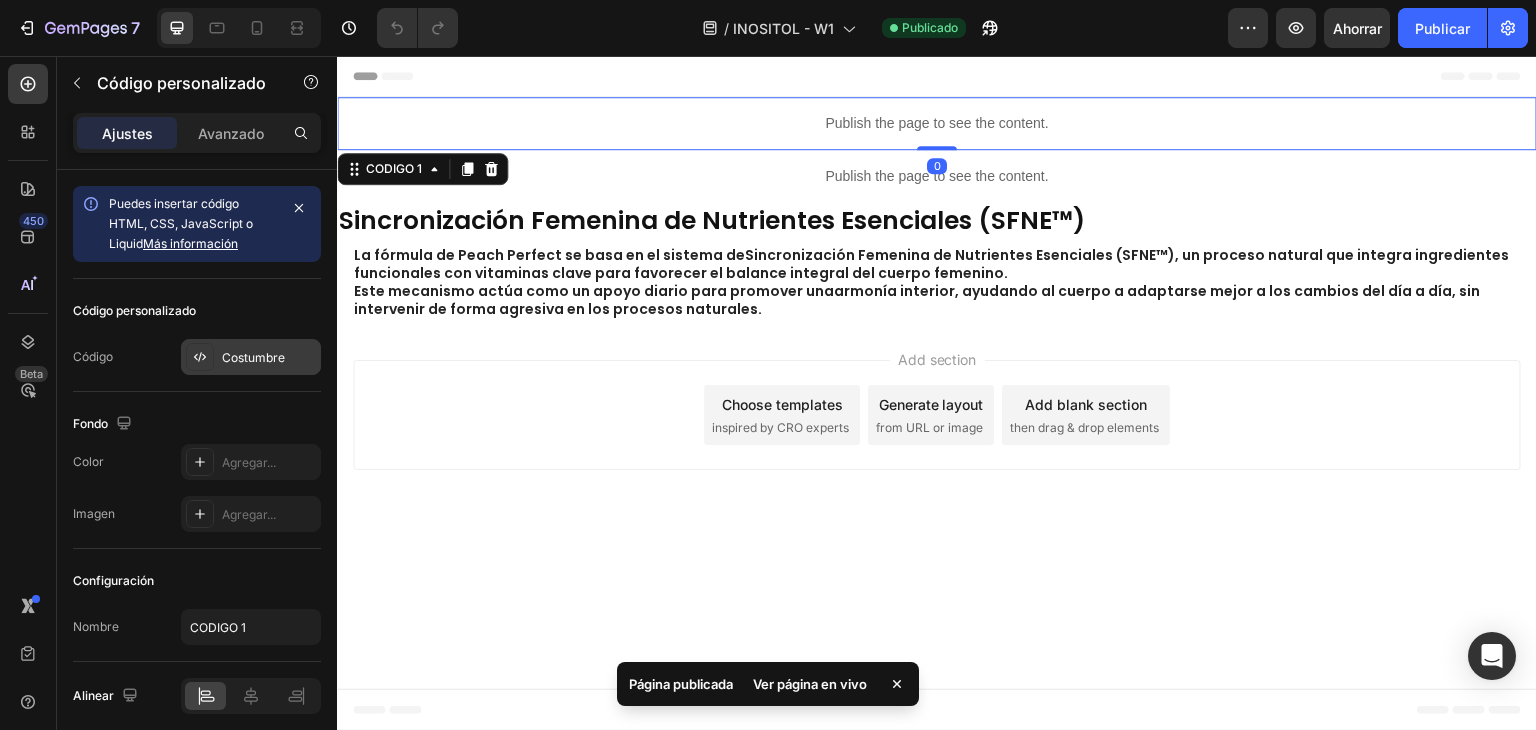 click on "Costumbre" at bounding box center [253, 357] 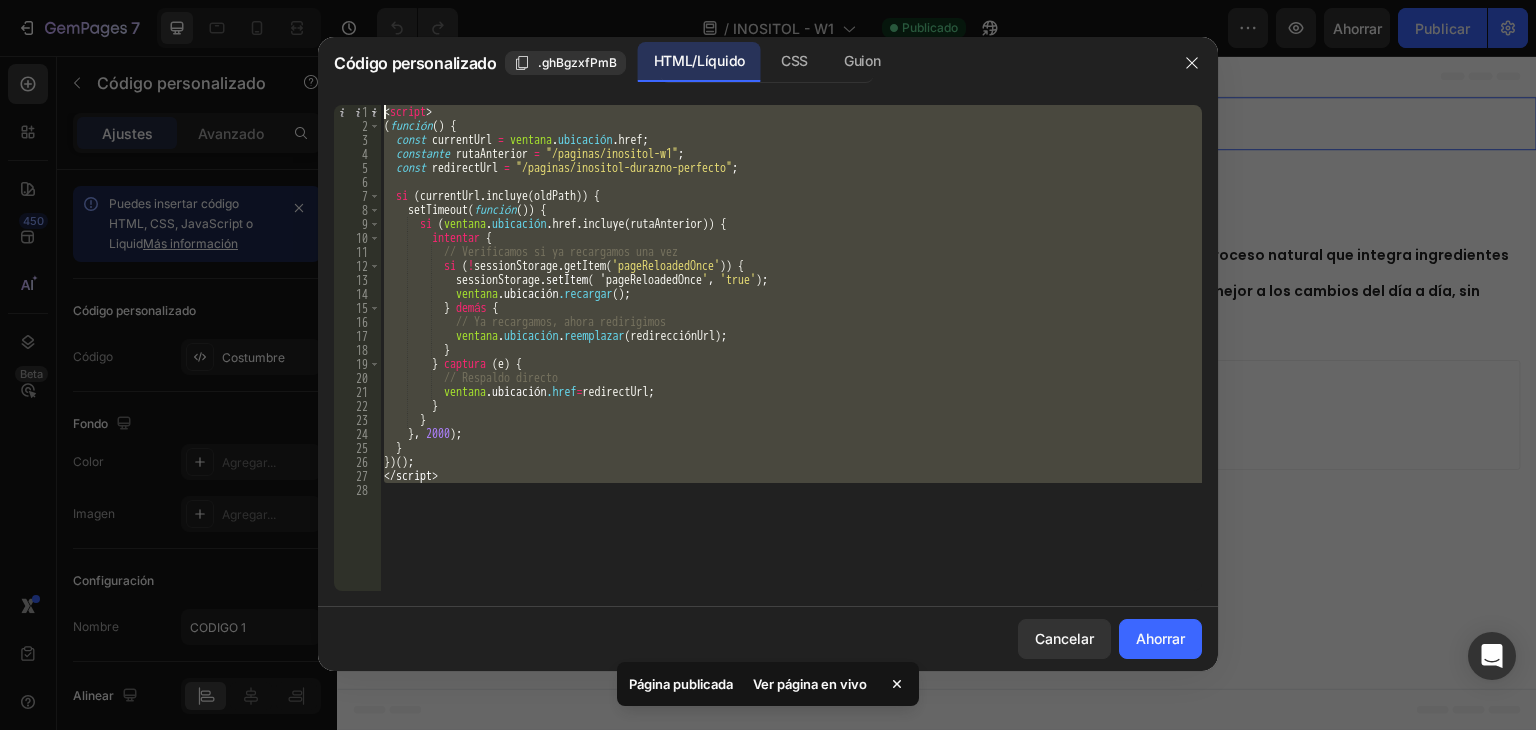 drag, startPoint x: 496, startPoint y: 483, endPoint x: 428, endPoint y: 70, distance: 418.56064 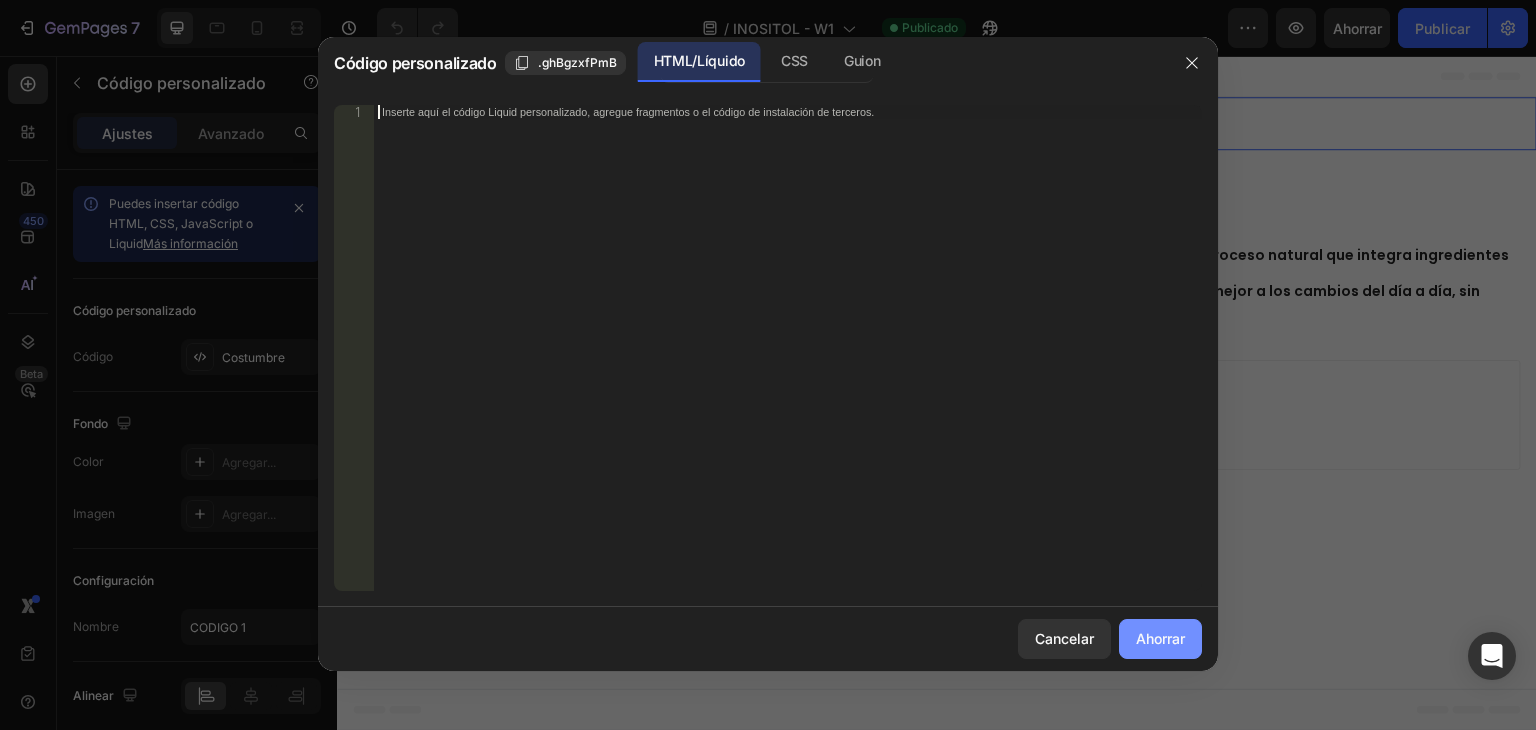 click on "Ahorrar" at bounding box center [1160, 638] 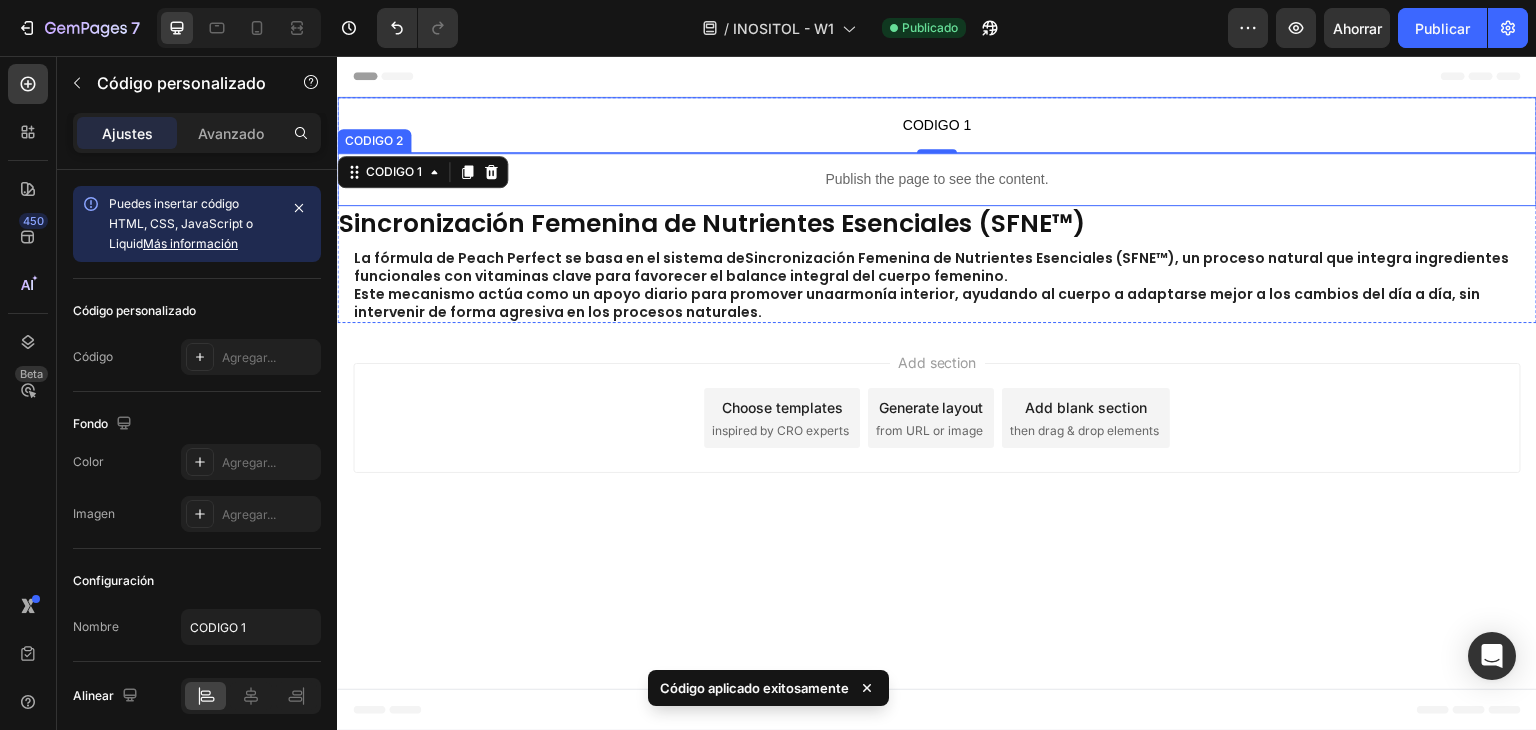 click on "Publish the page to see the content." at bounding box center (937, 179) 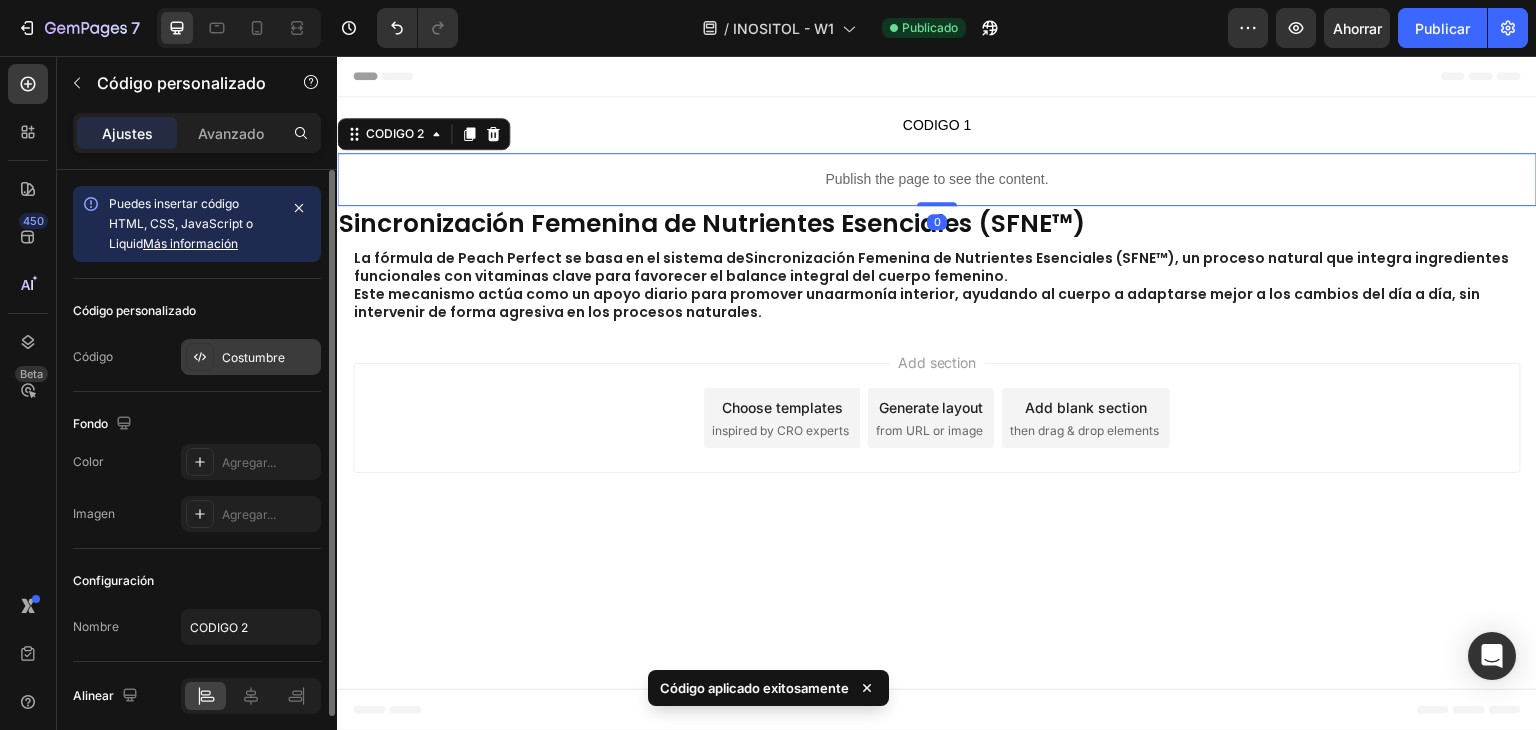 click on "Costumbre" at bounding box center (253, 357) 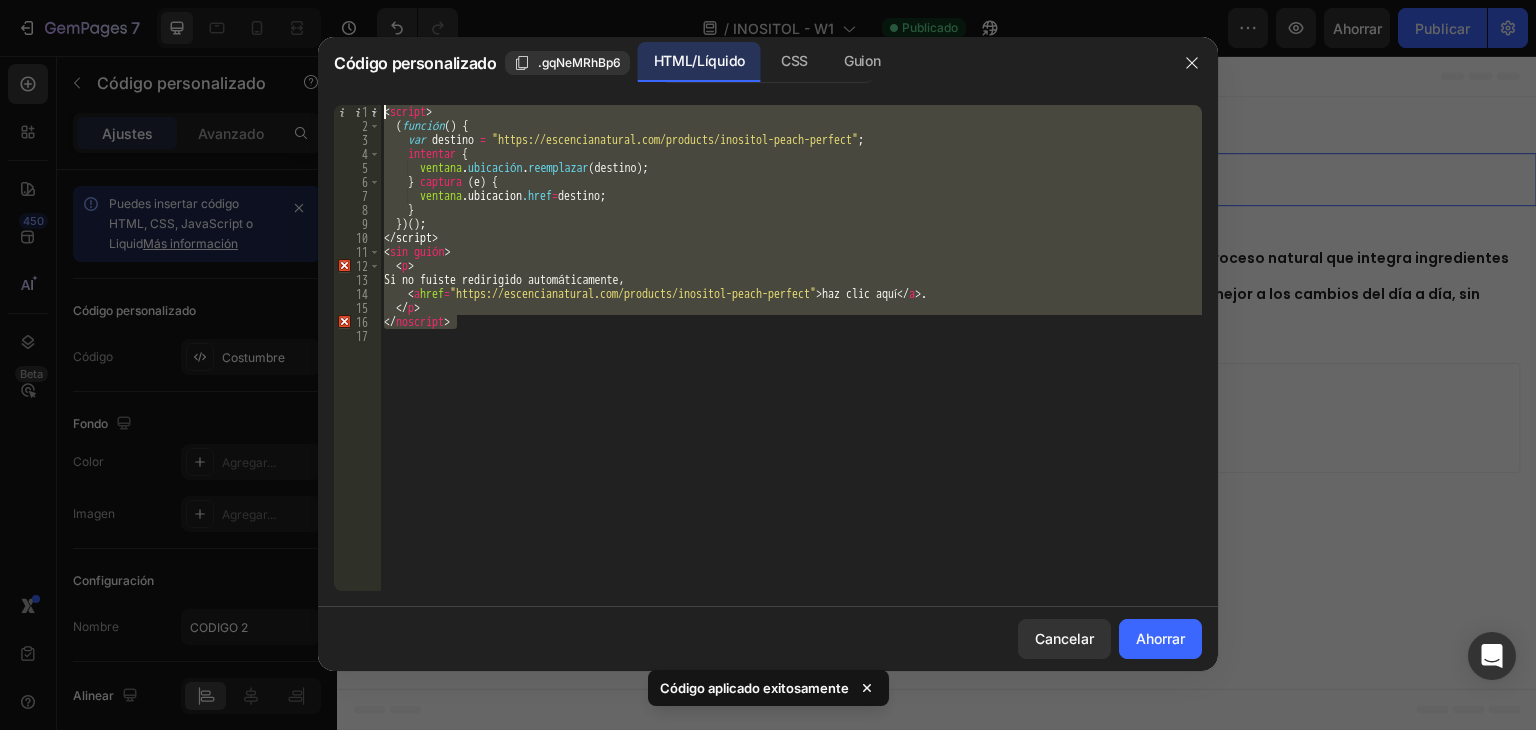 drag, startPoint x: 504, startPoint y: 325, endPoint x: 314, endPoint y: 25, distance: 355.10562 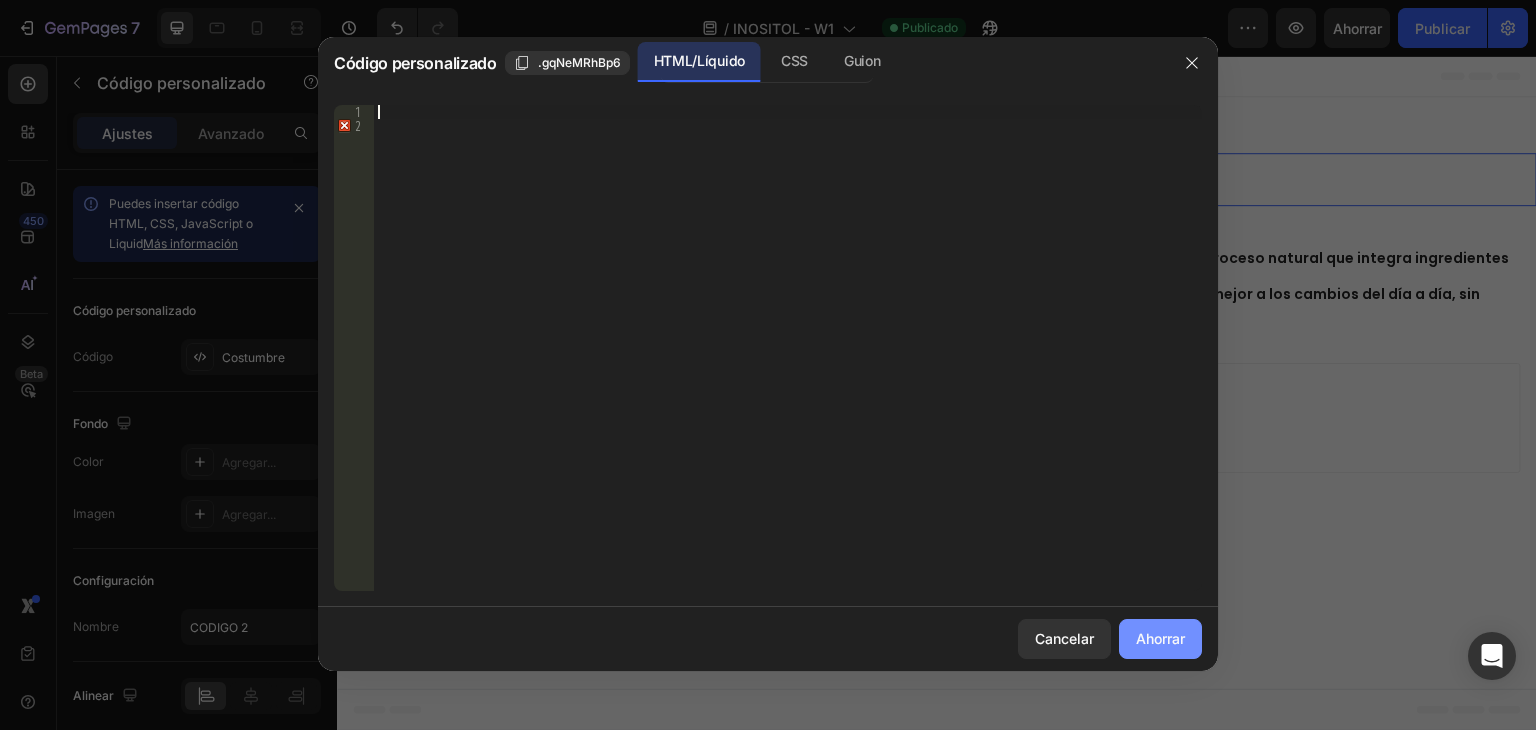 click on "Ahorrar" 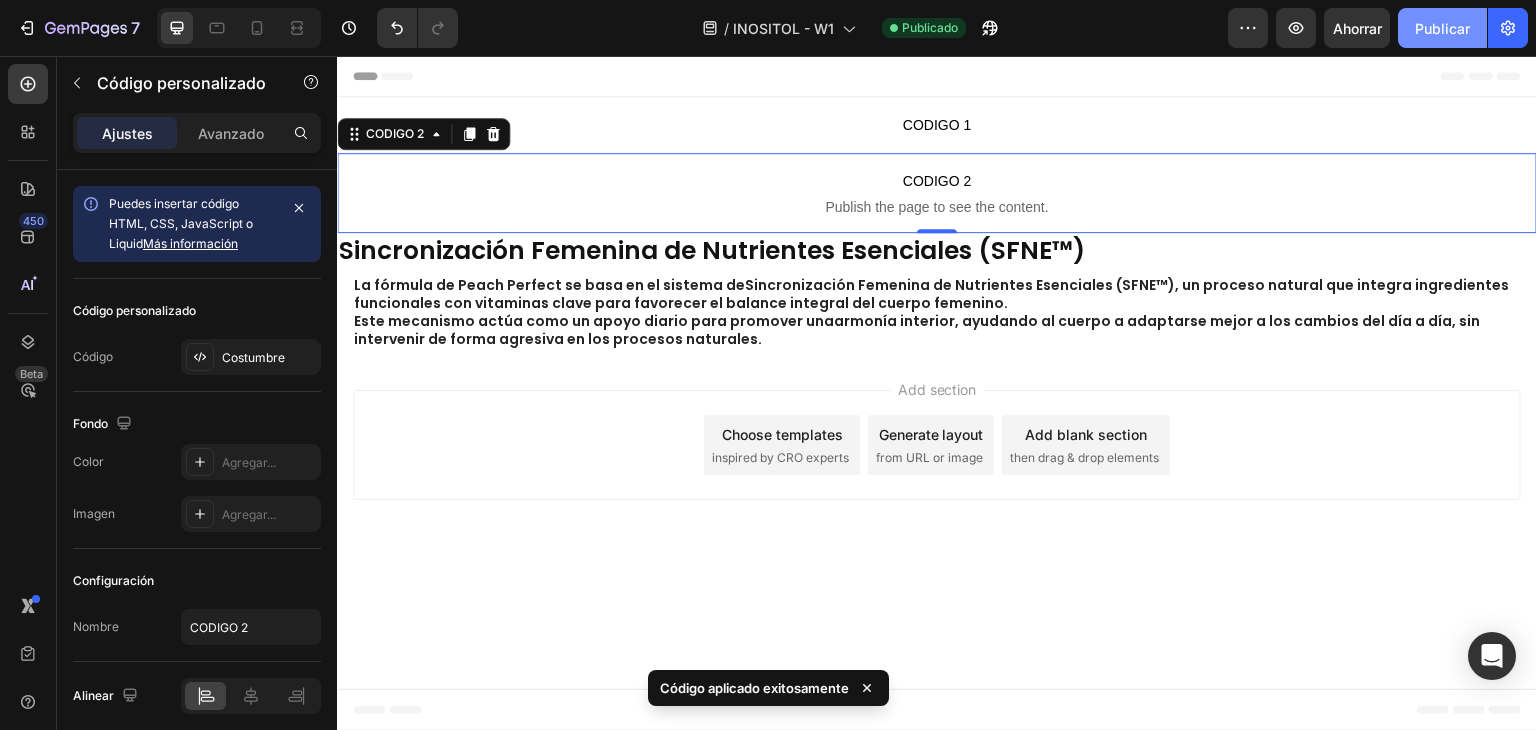 click on "Publicar" at bounding box center [1442, 28] 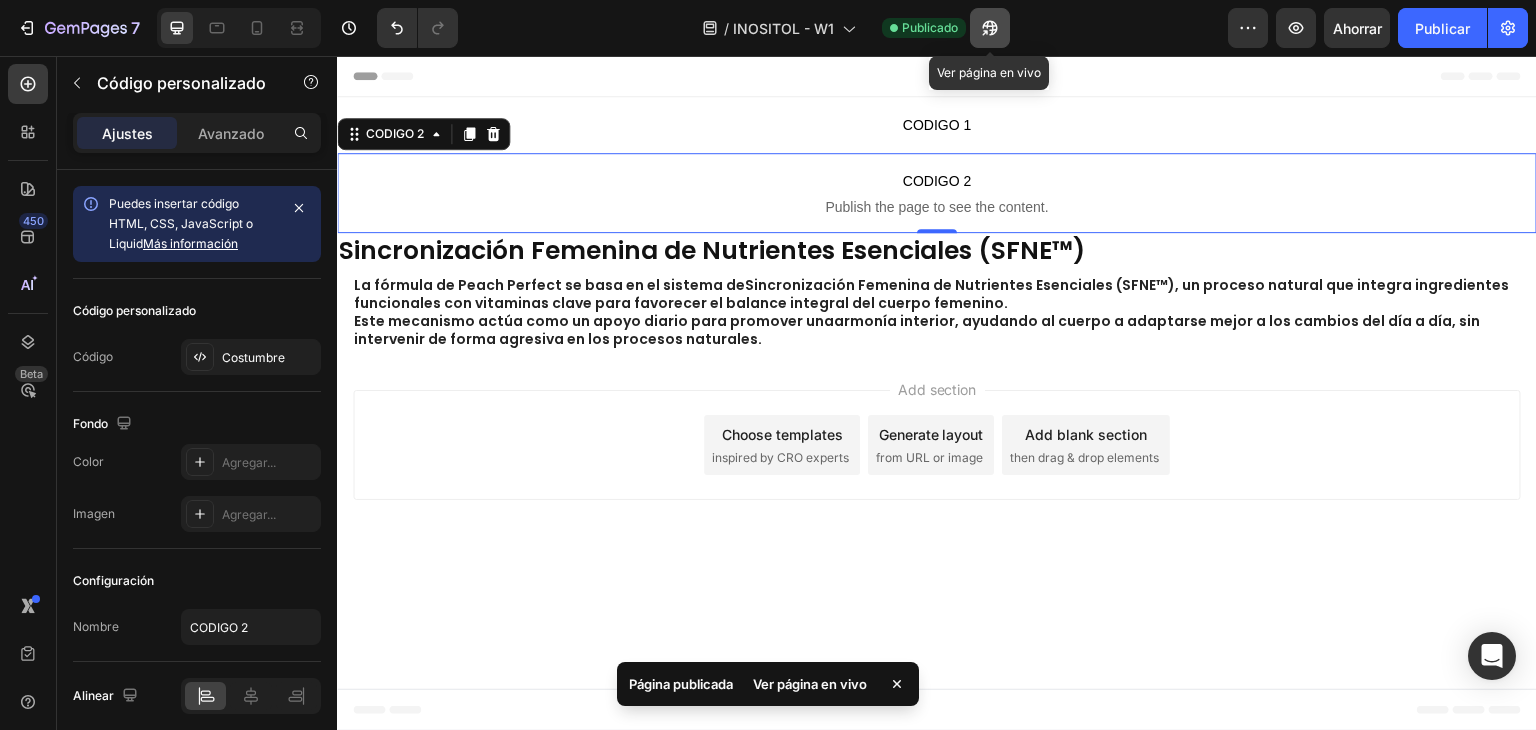 click 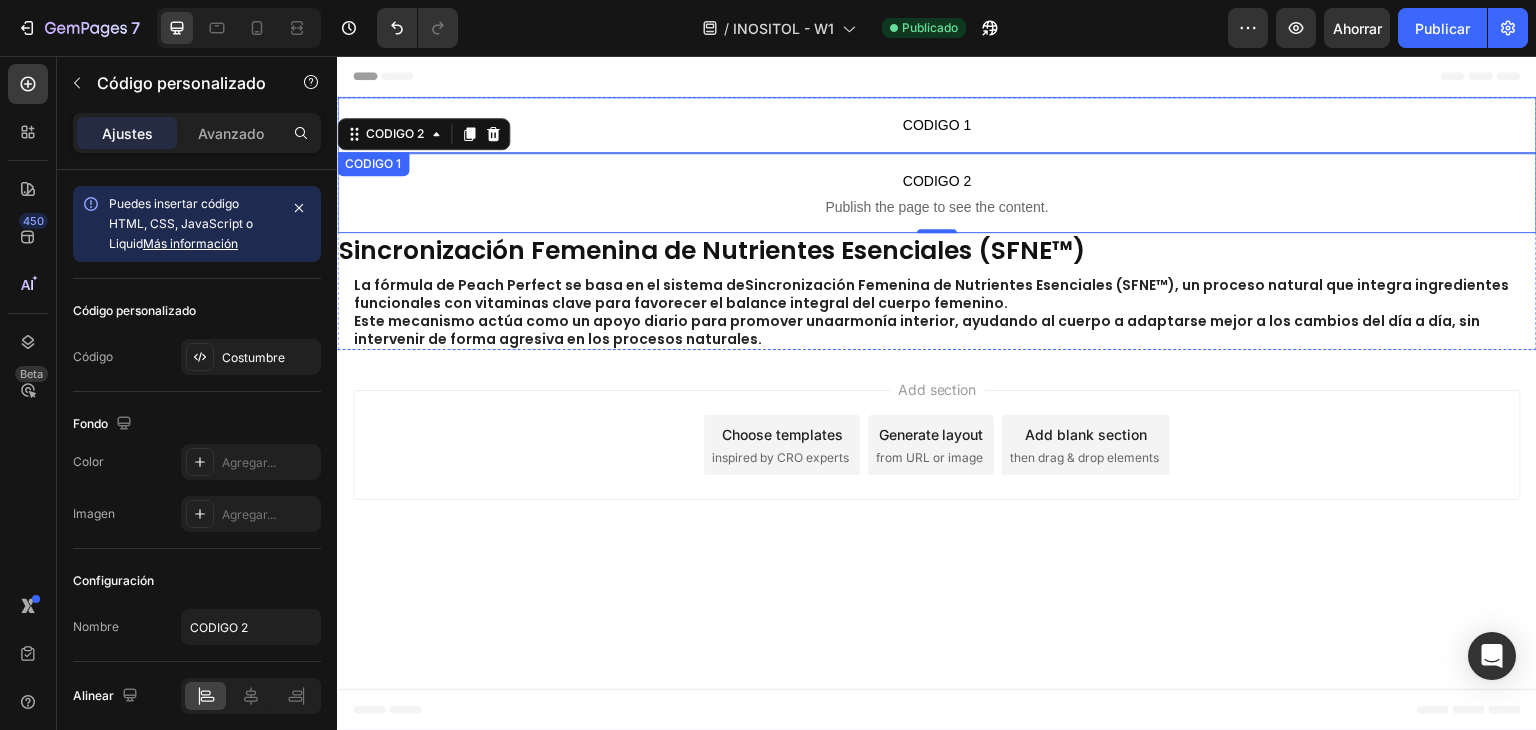 click on "CODIGO 1" at bounding box center (937, 125) 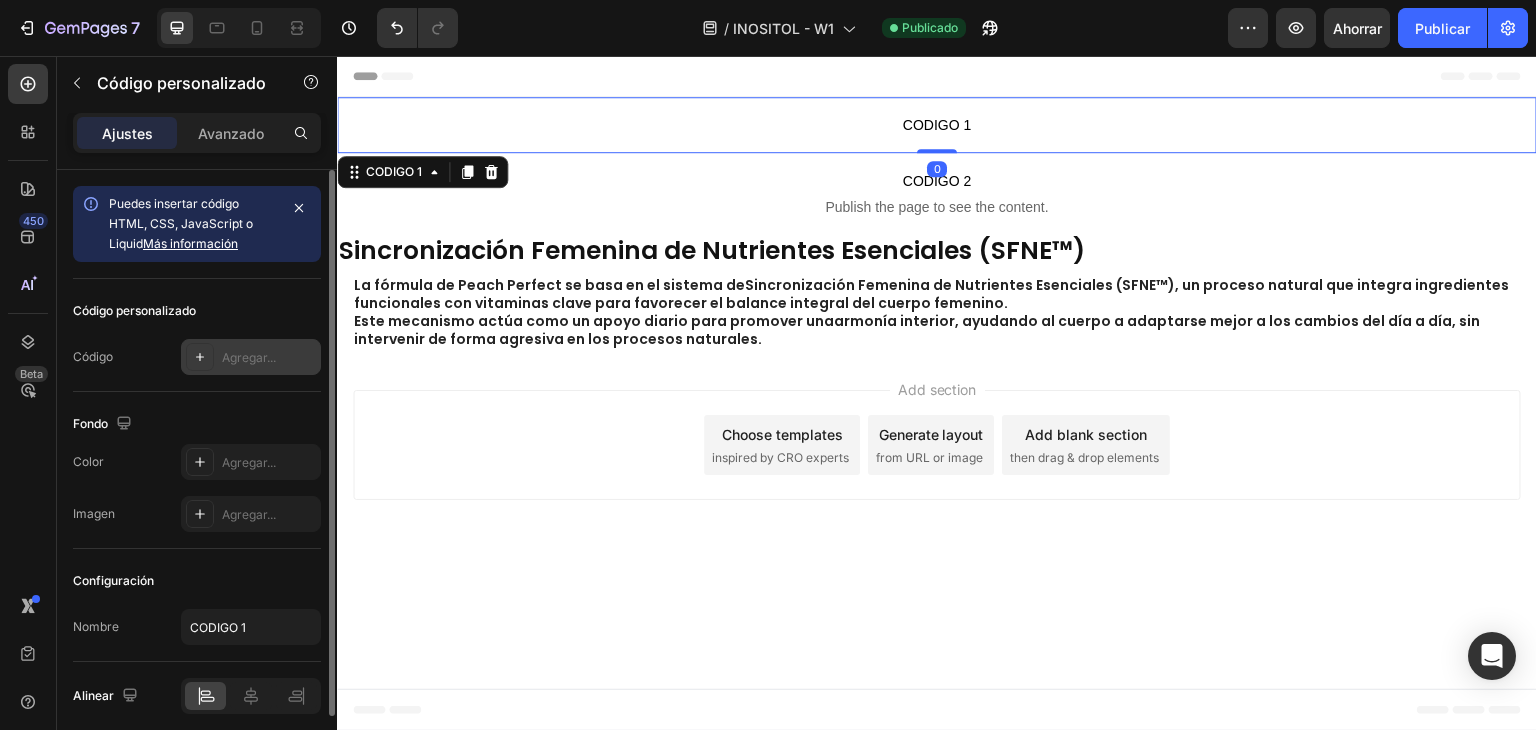 click on "Agregar..." at bounding box center [249, 357] 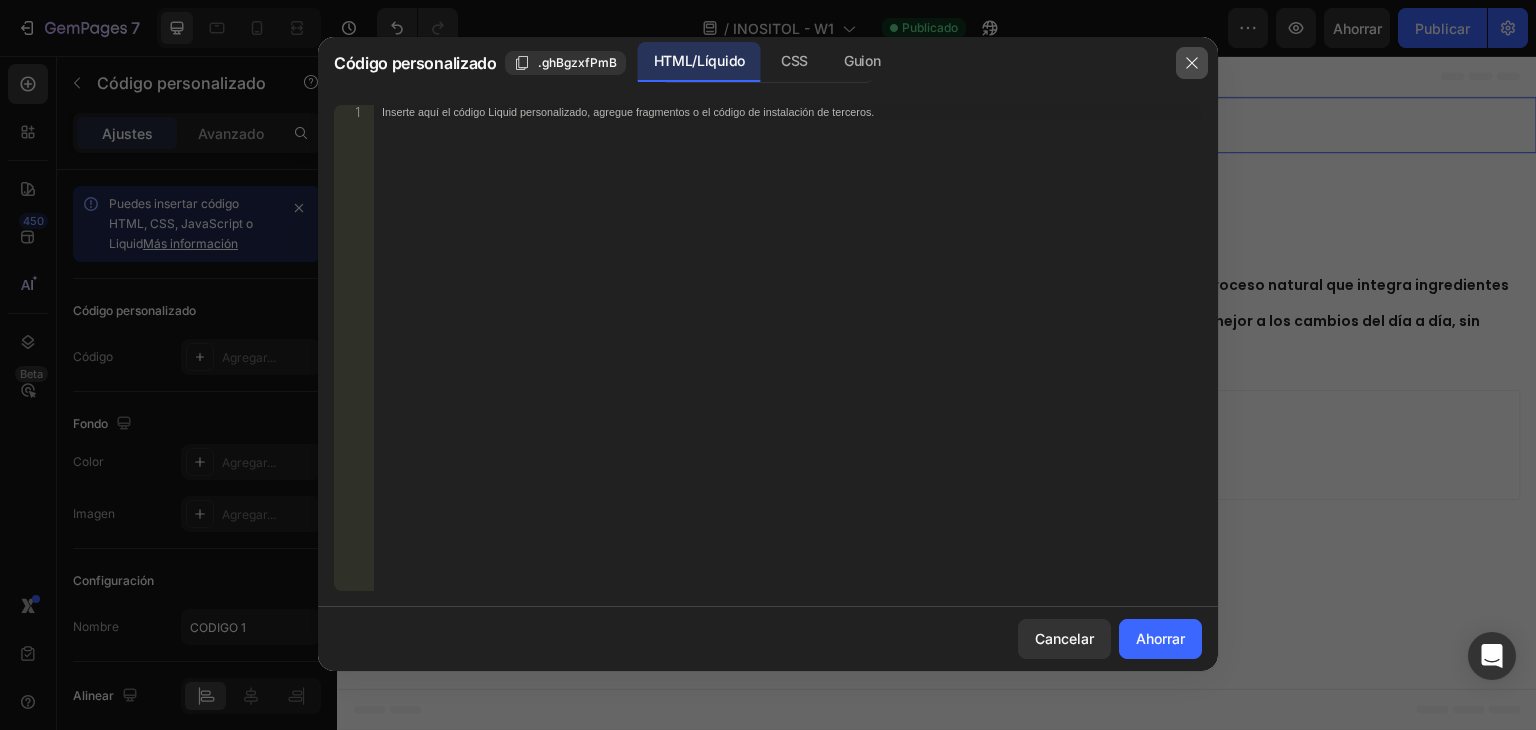 click 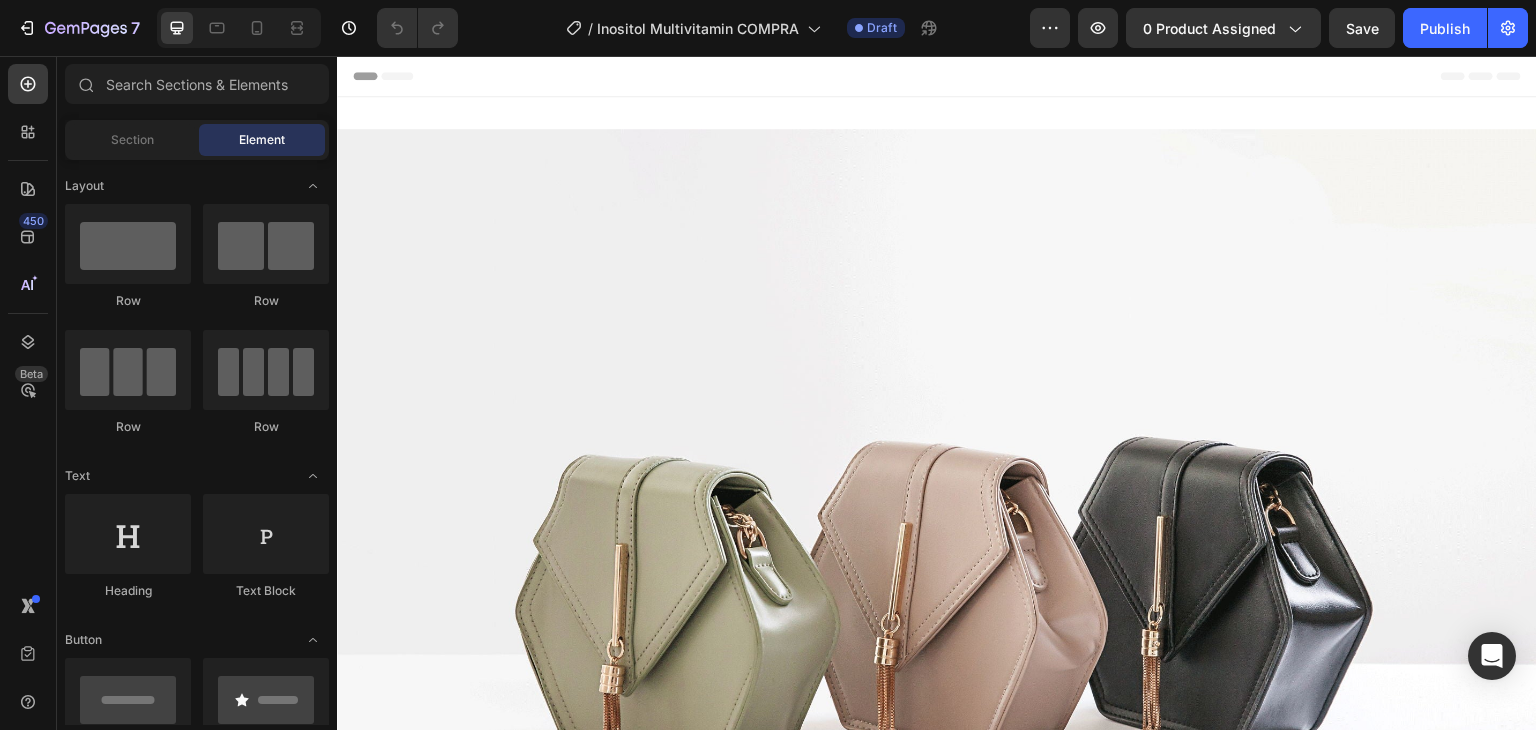 scroll, scrollTop: 0, scrollLeft: 0, axis: both 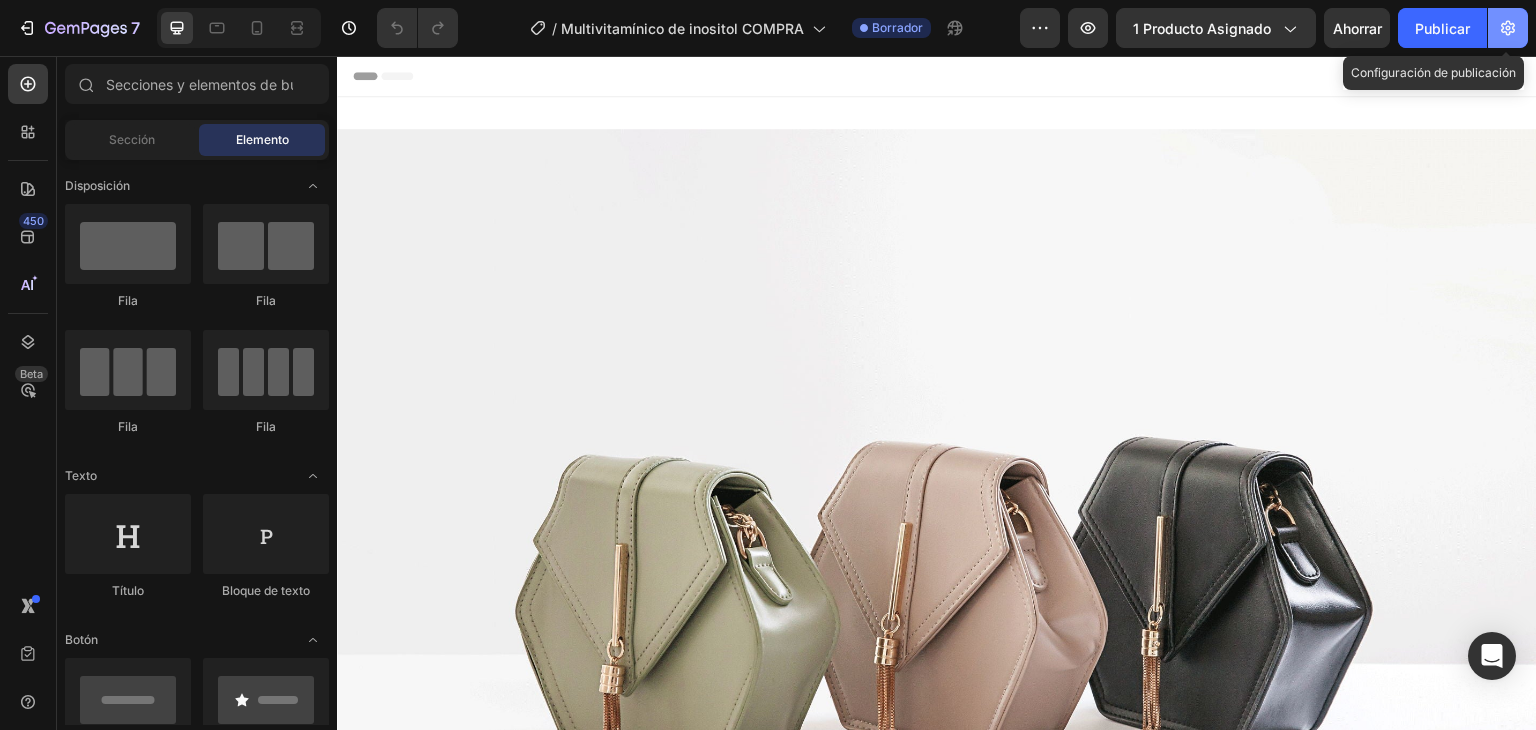 click 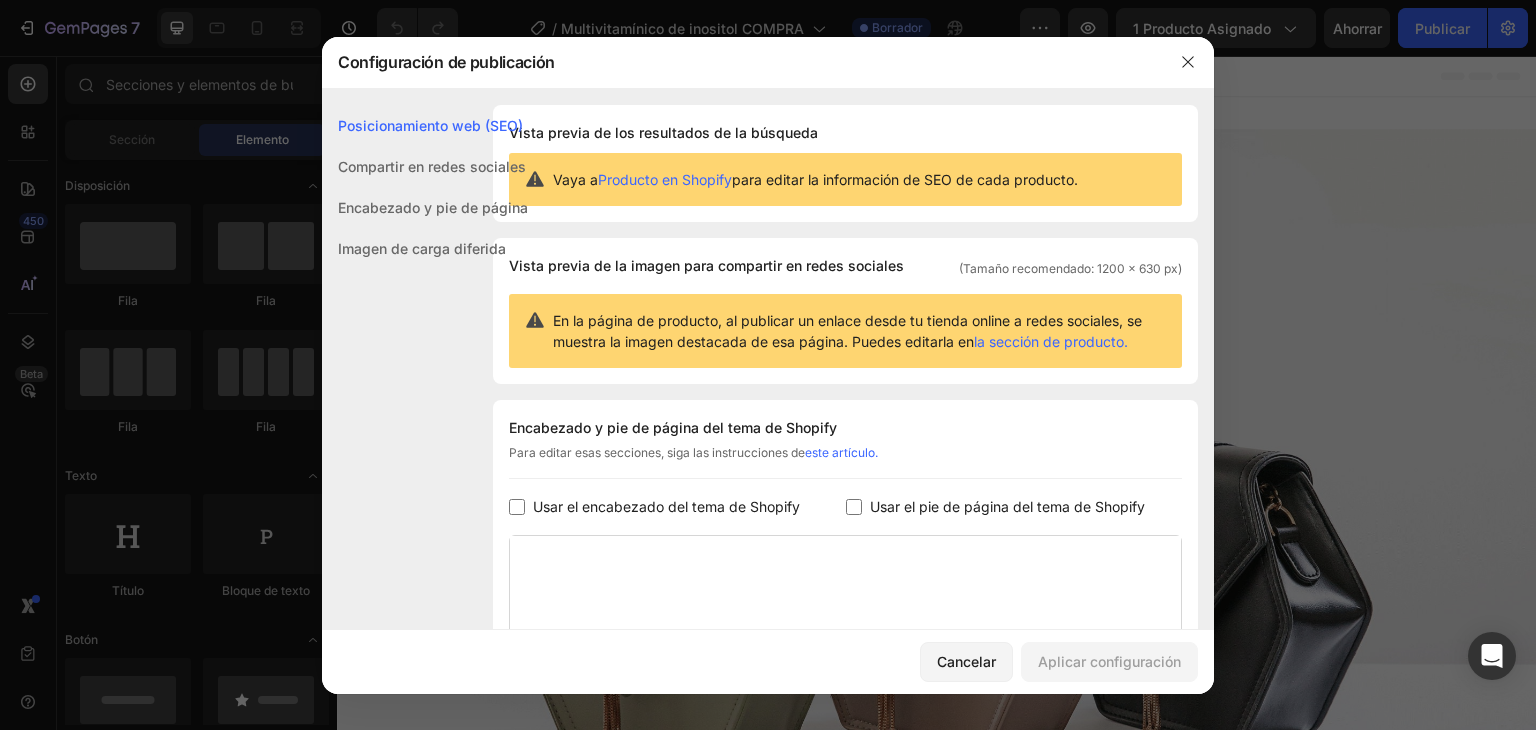 click on "Usar el pie de página del tema de Shopify" at bounding box center [1003, 507] 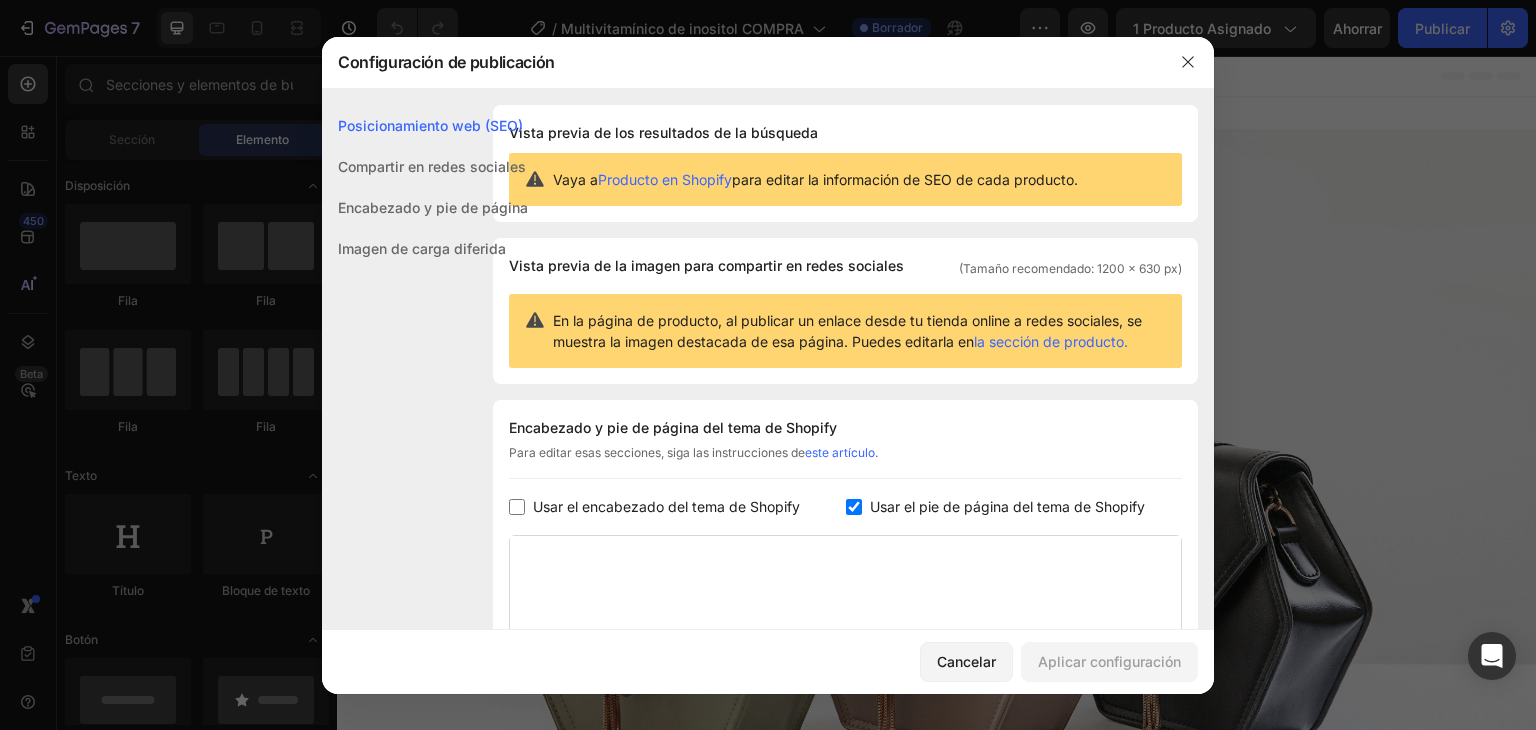 checkbox on "true" 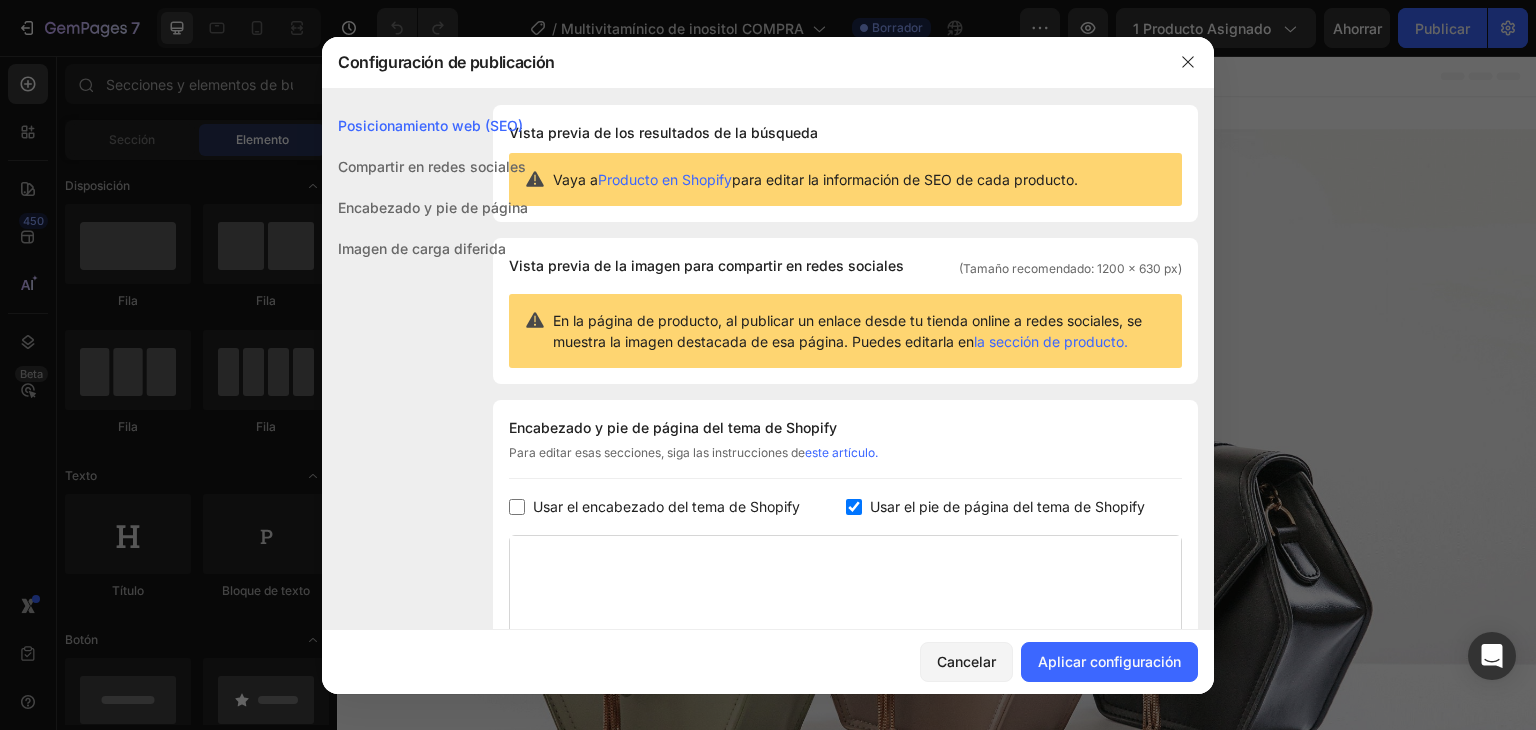 click on "Encabezado y pie de página del tema de Shopify Para editar esas secciones, siga las instrucciones de  este artículo. Usar el encabezado del tema de Shopify Usar el pie de página del tema de Shopify Diseño de GemPages" 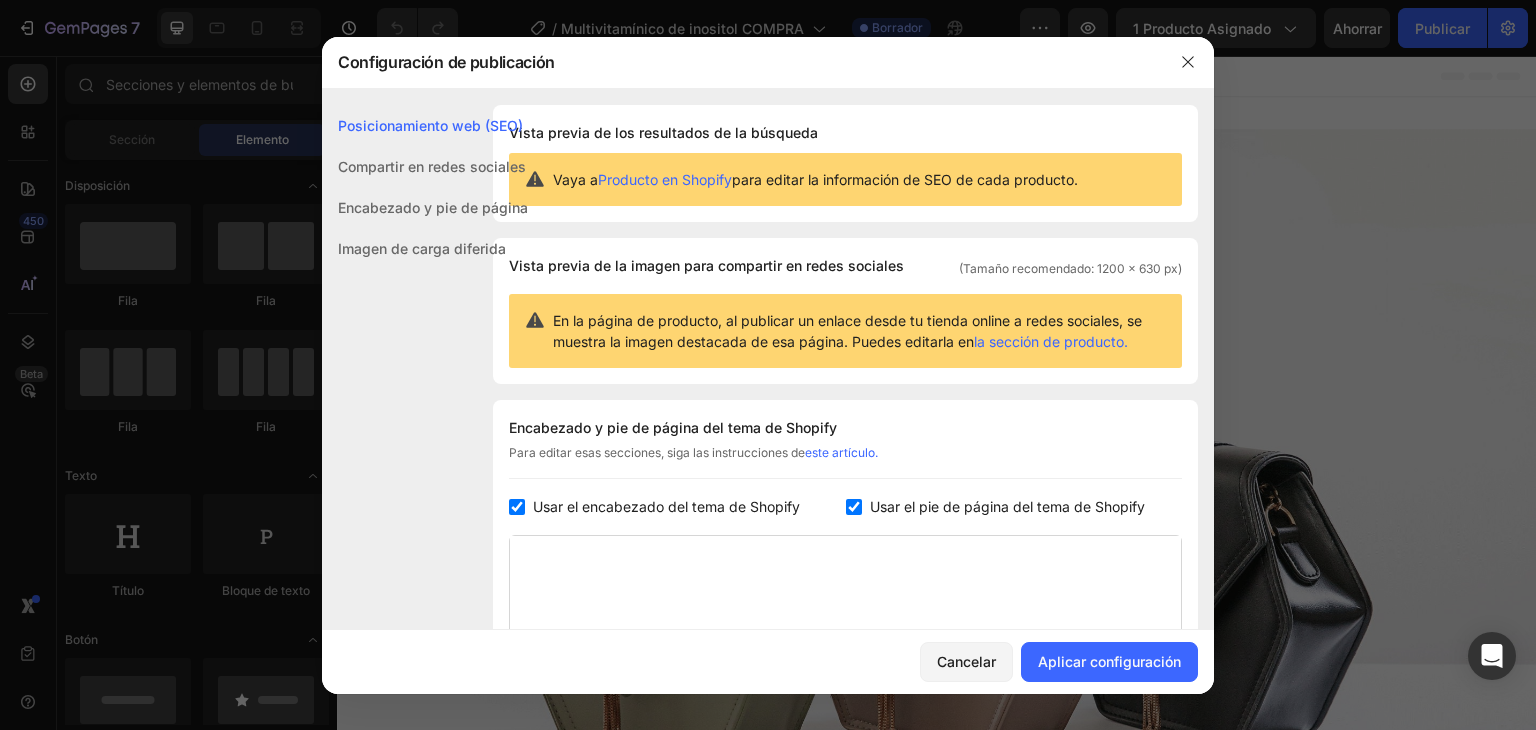 checkbox on "true" 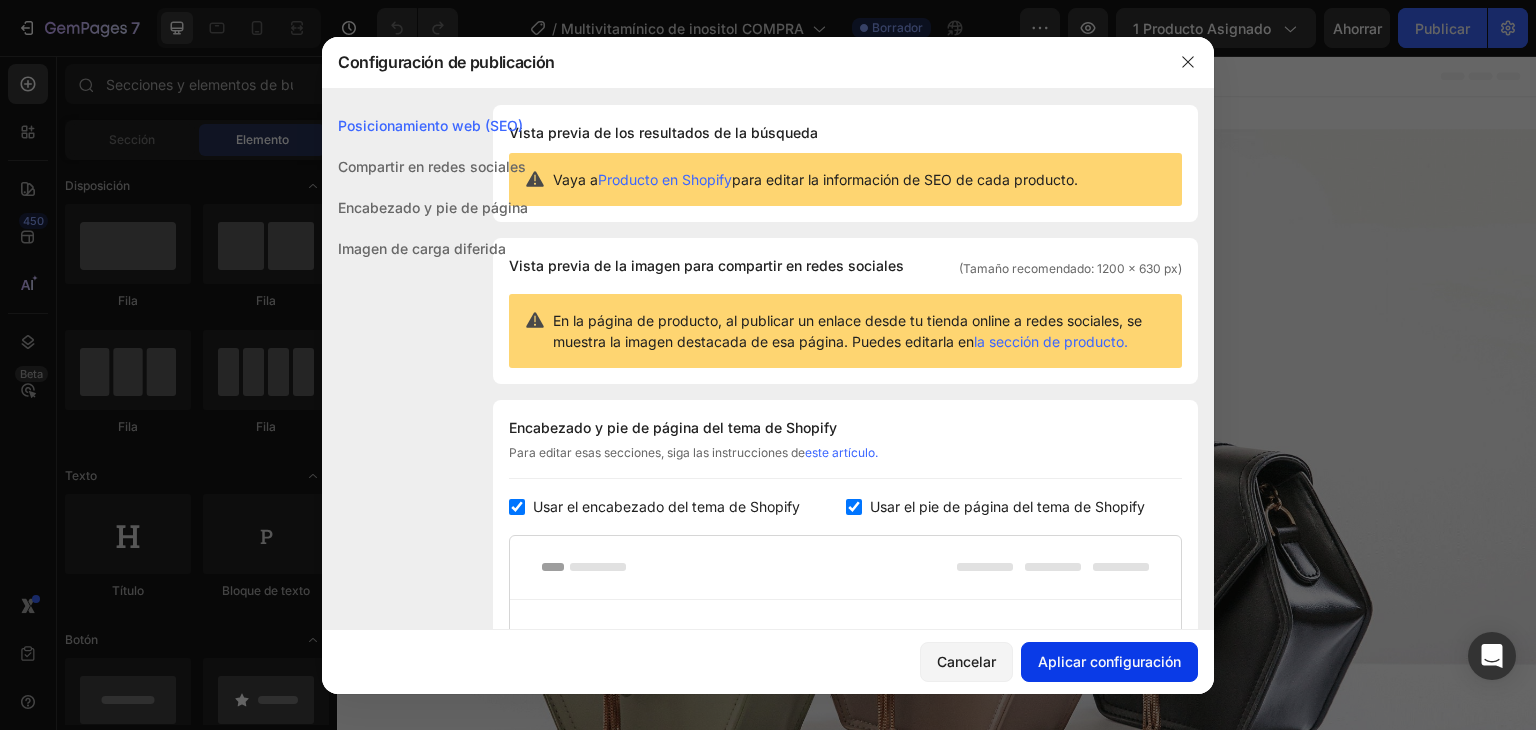 click on "Aplicar configuración" at bounding box center [1109, 661] 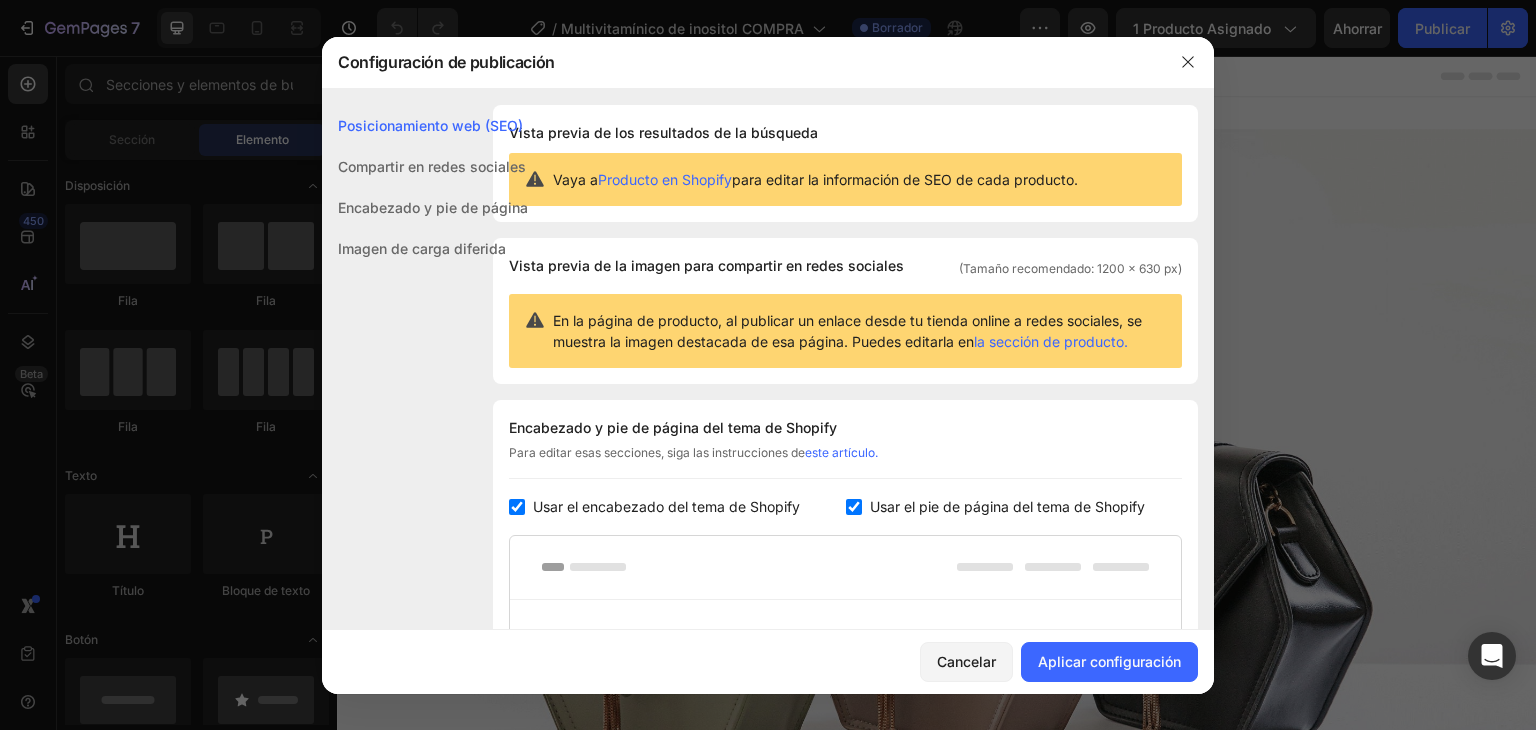 click at bounding box center [854, 507] 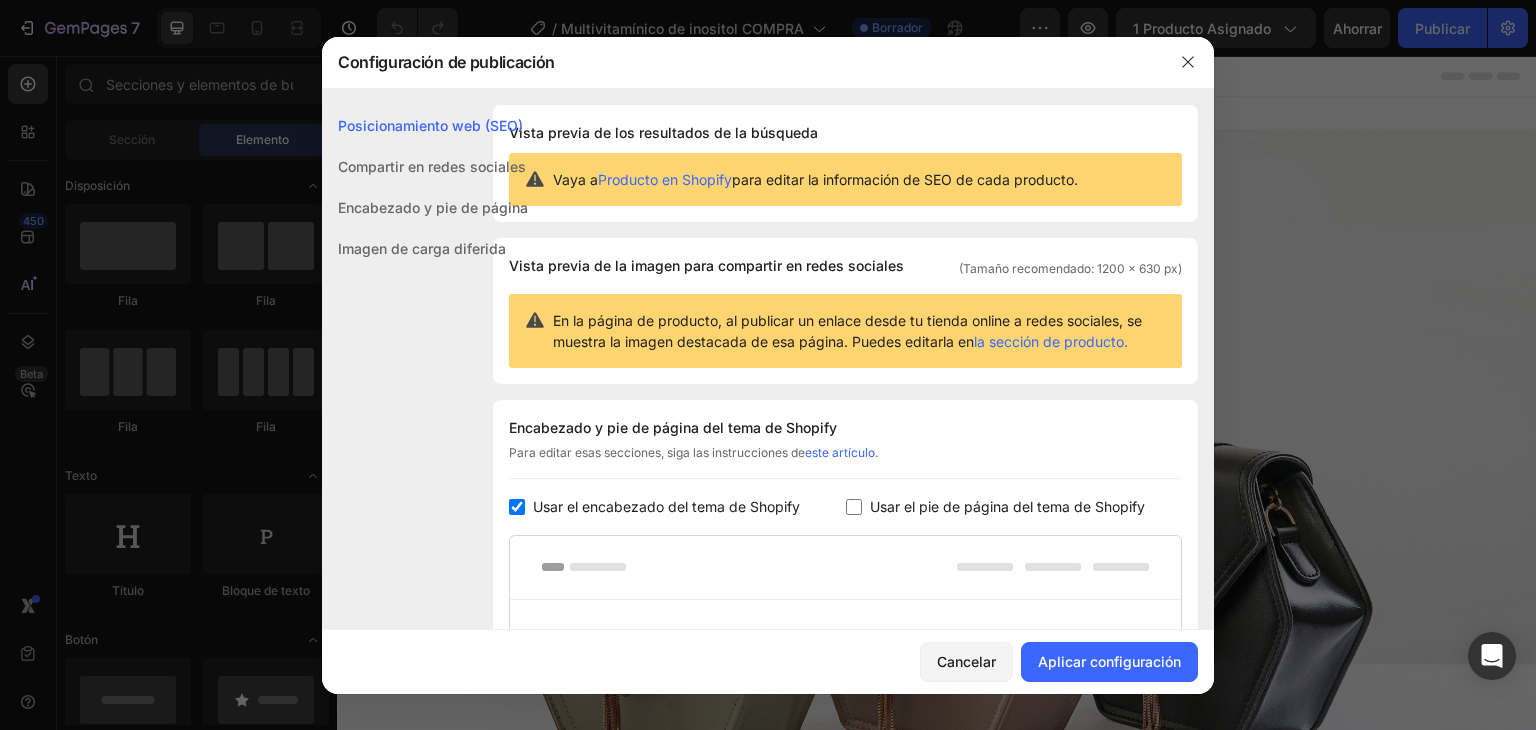 checkbox on "false" 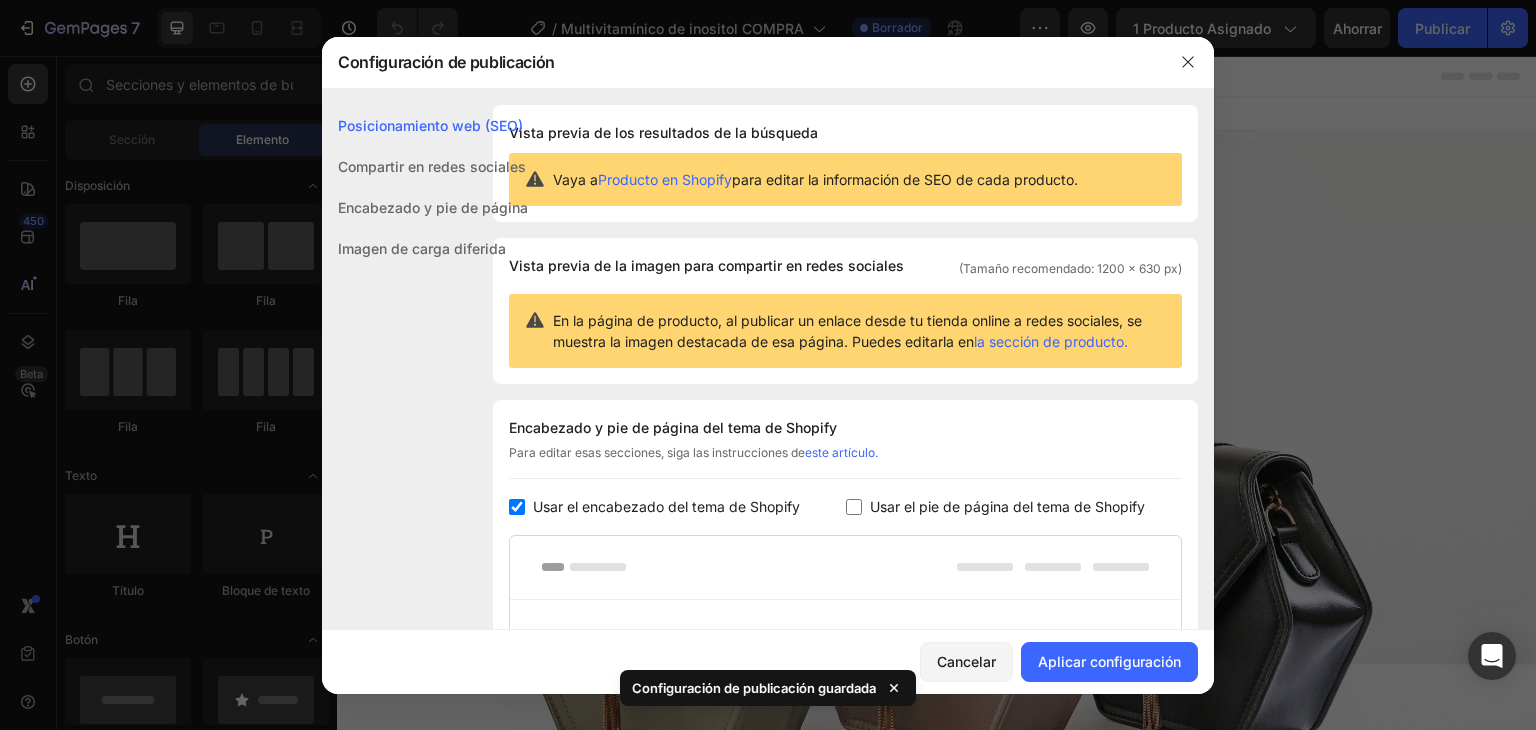 click on "Usar el encabezado del tema de Shopify" at bounding box center (666, 506) 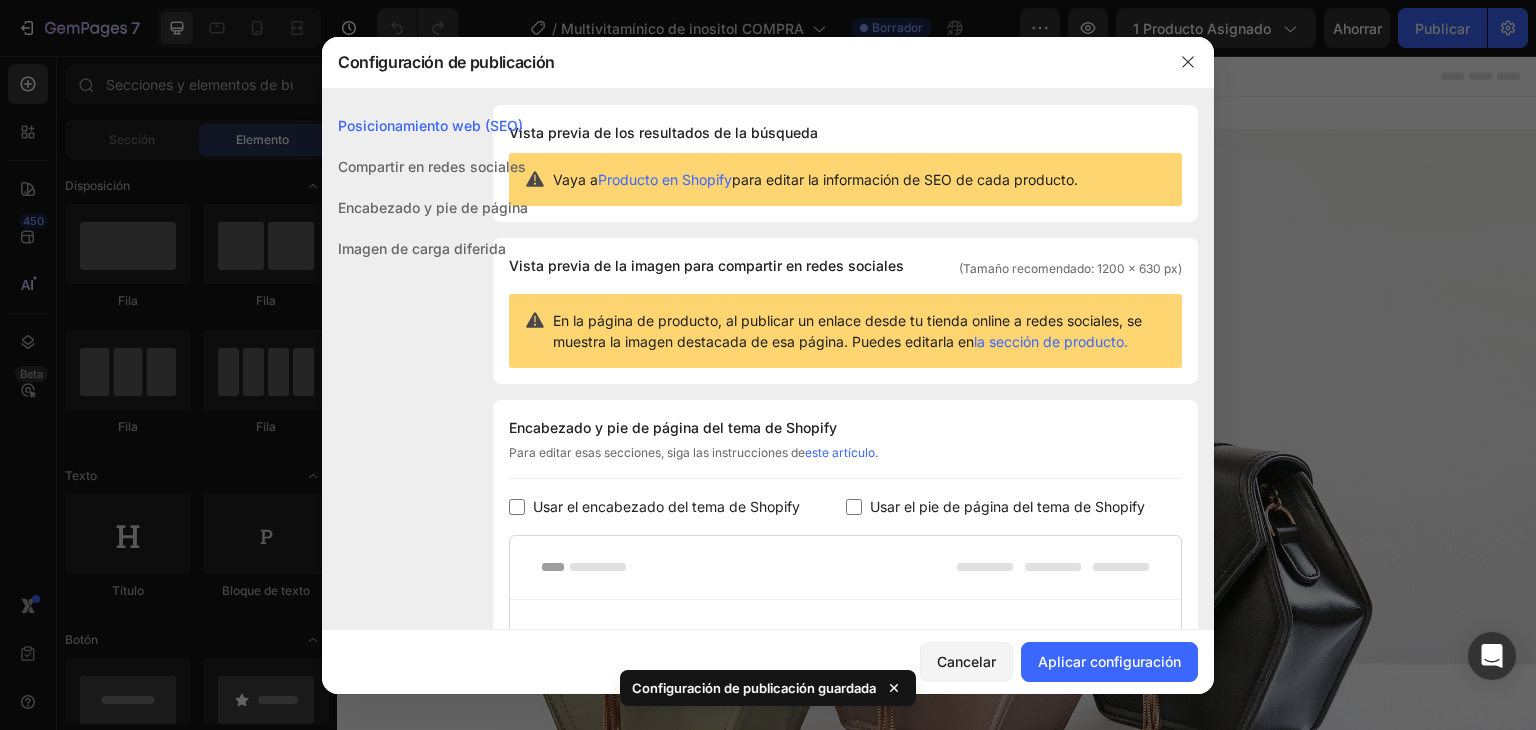 checkbox on "false" 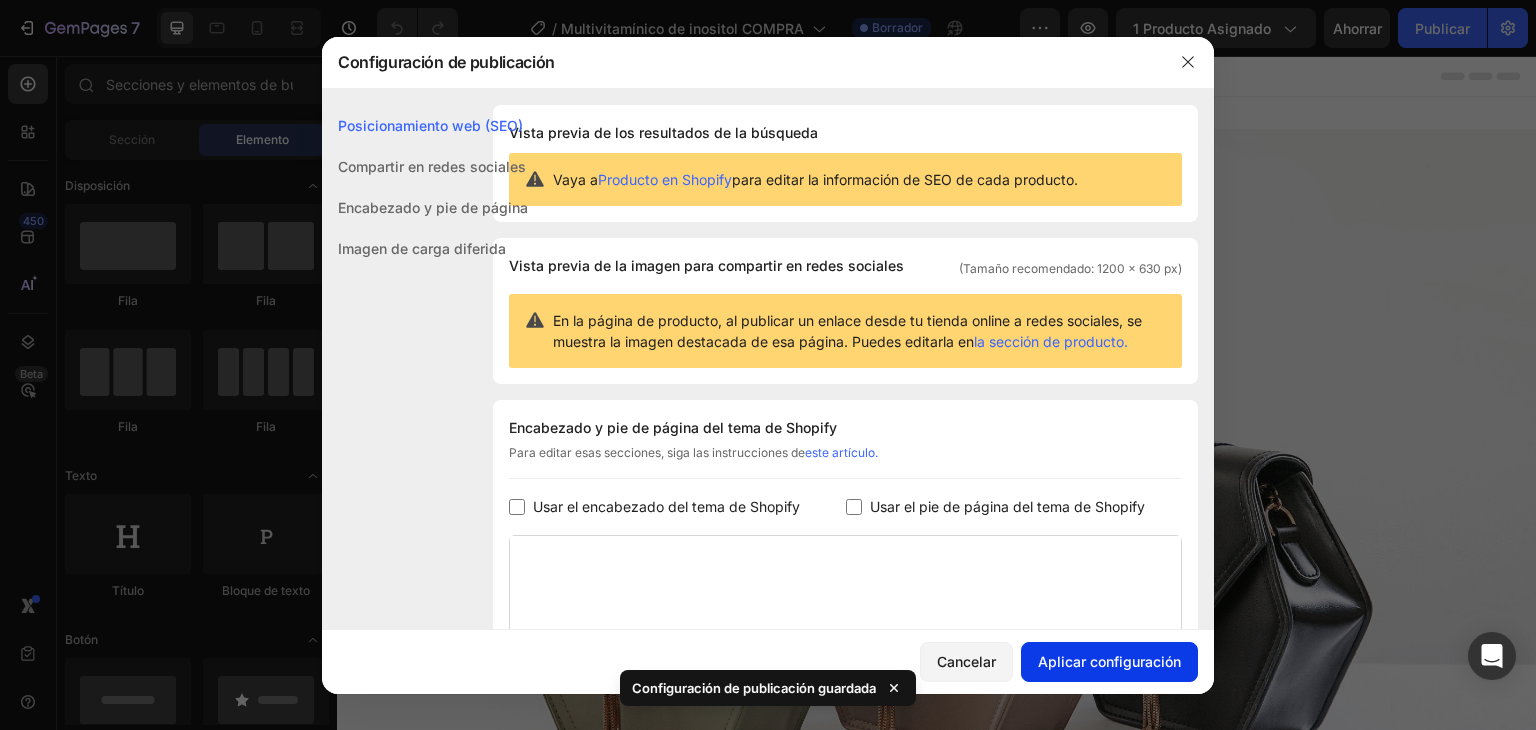 click on "Aplicar configuración" 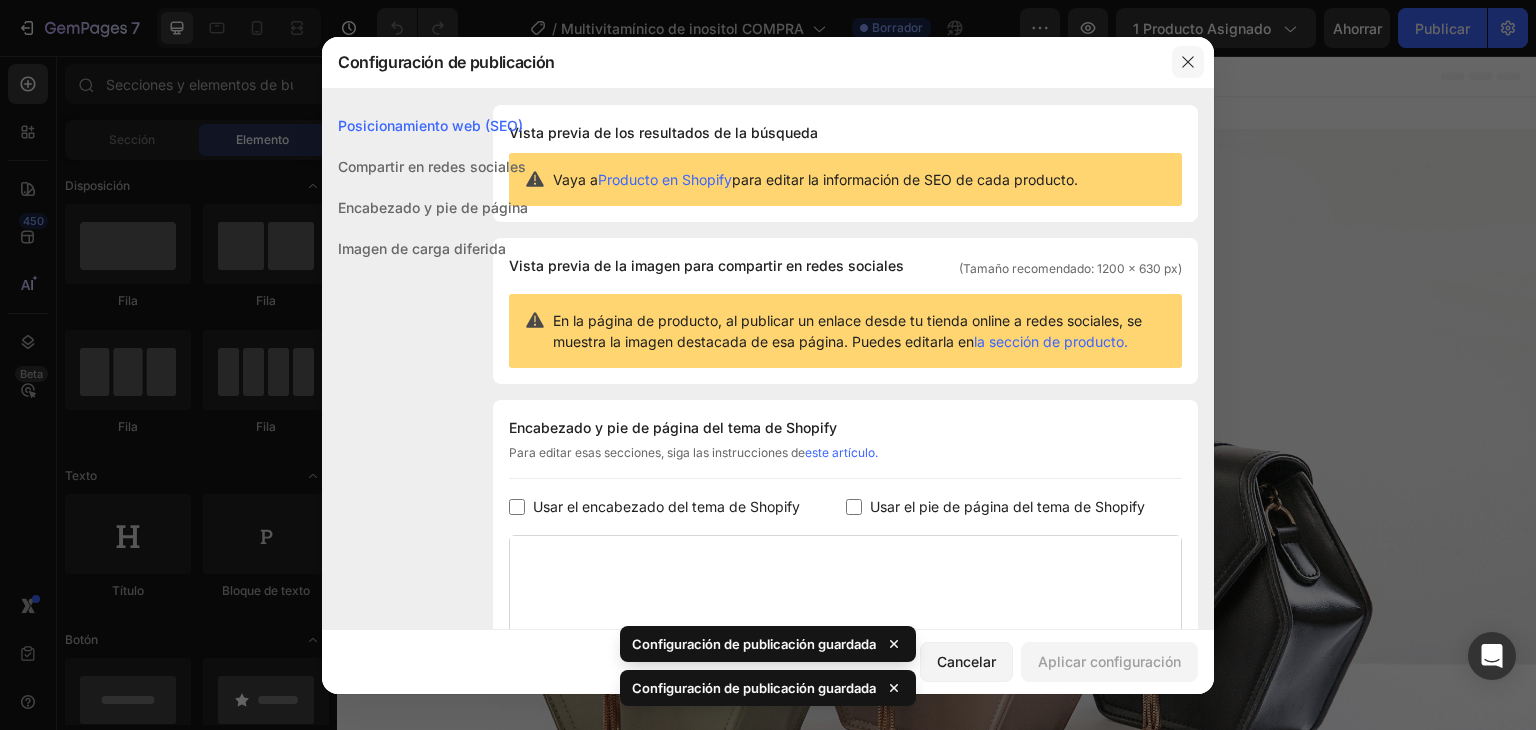 click 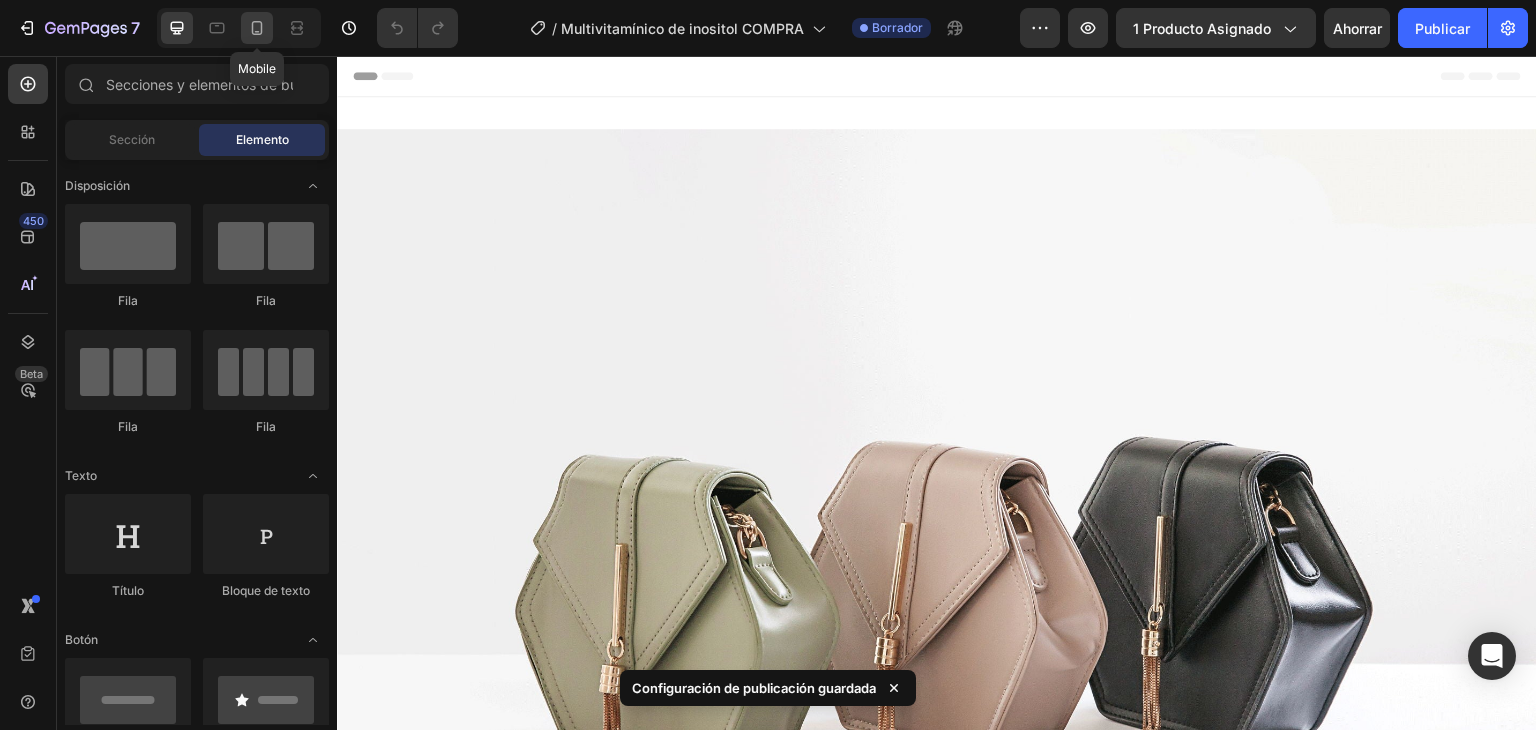 click 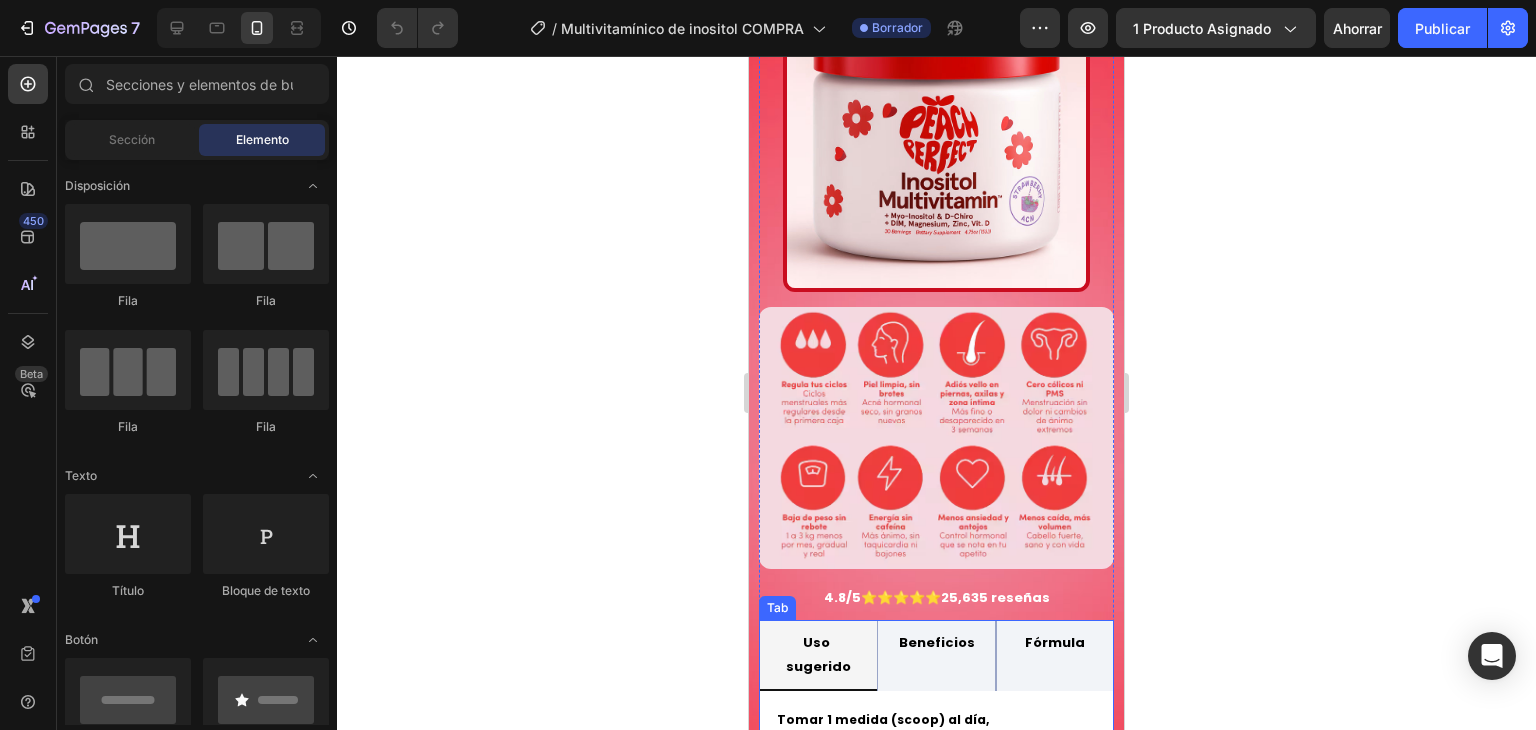 scroll, scrollTop: 1300, scrollLeft: 0, axis: vertical 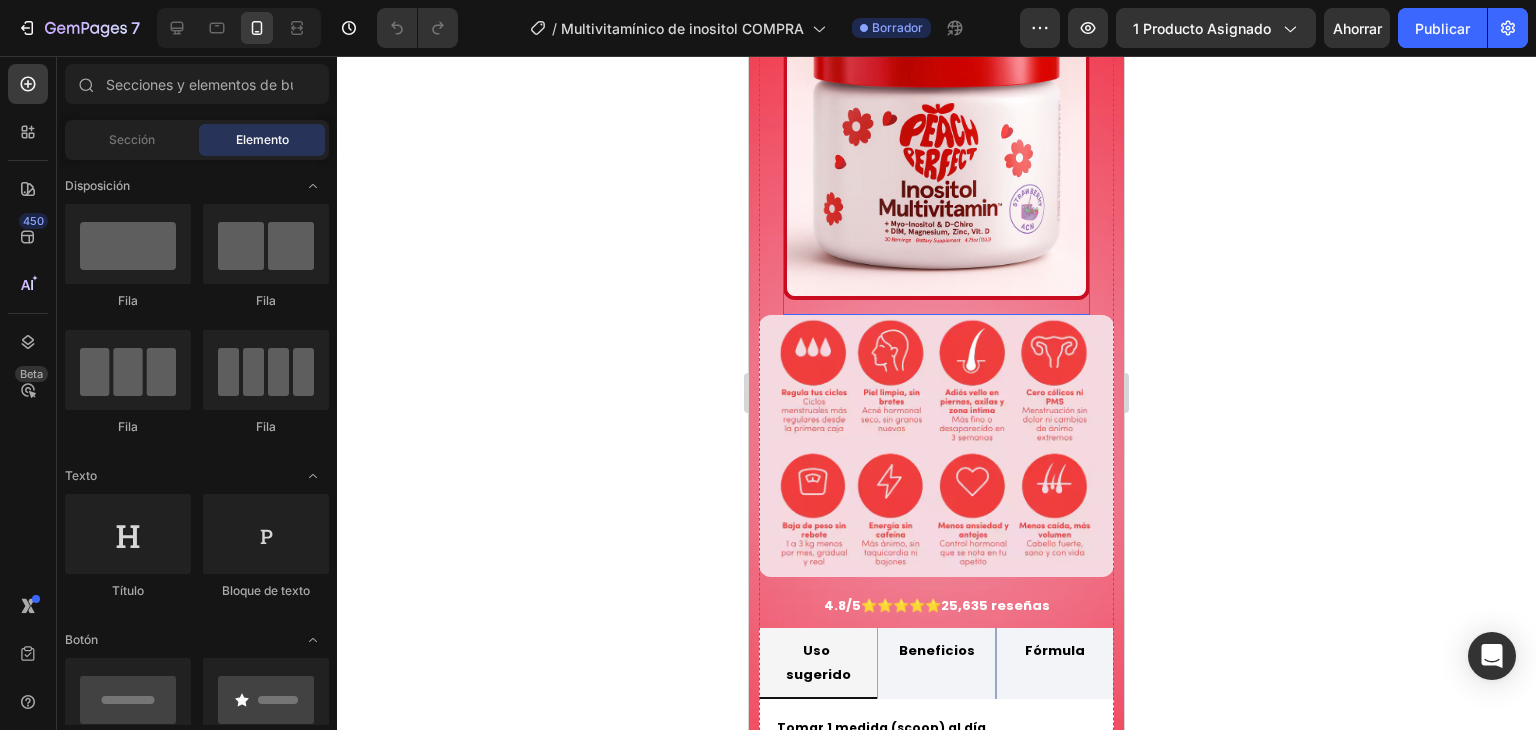 click at bounding box center [936, 146] 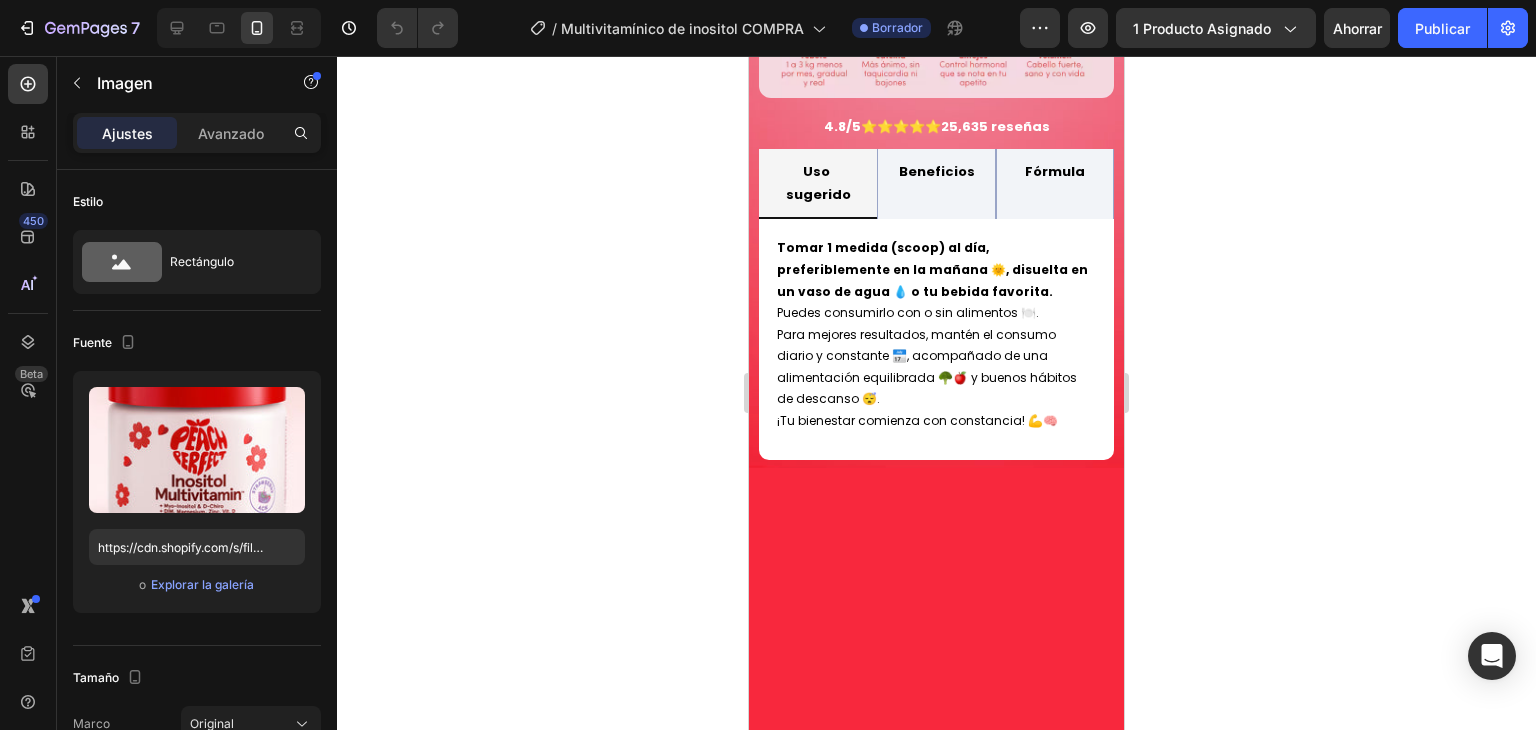 scroll, scrollTop: 1000, scrollLeft: 0, axis: vertical 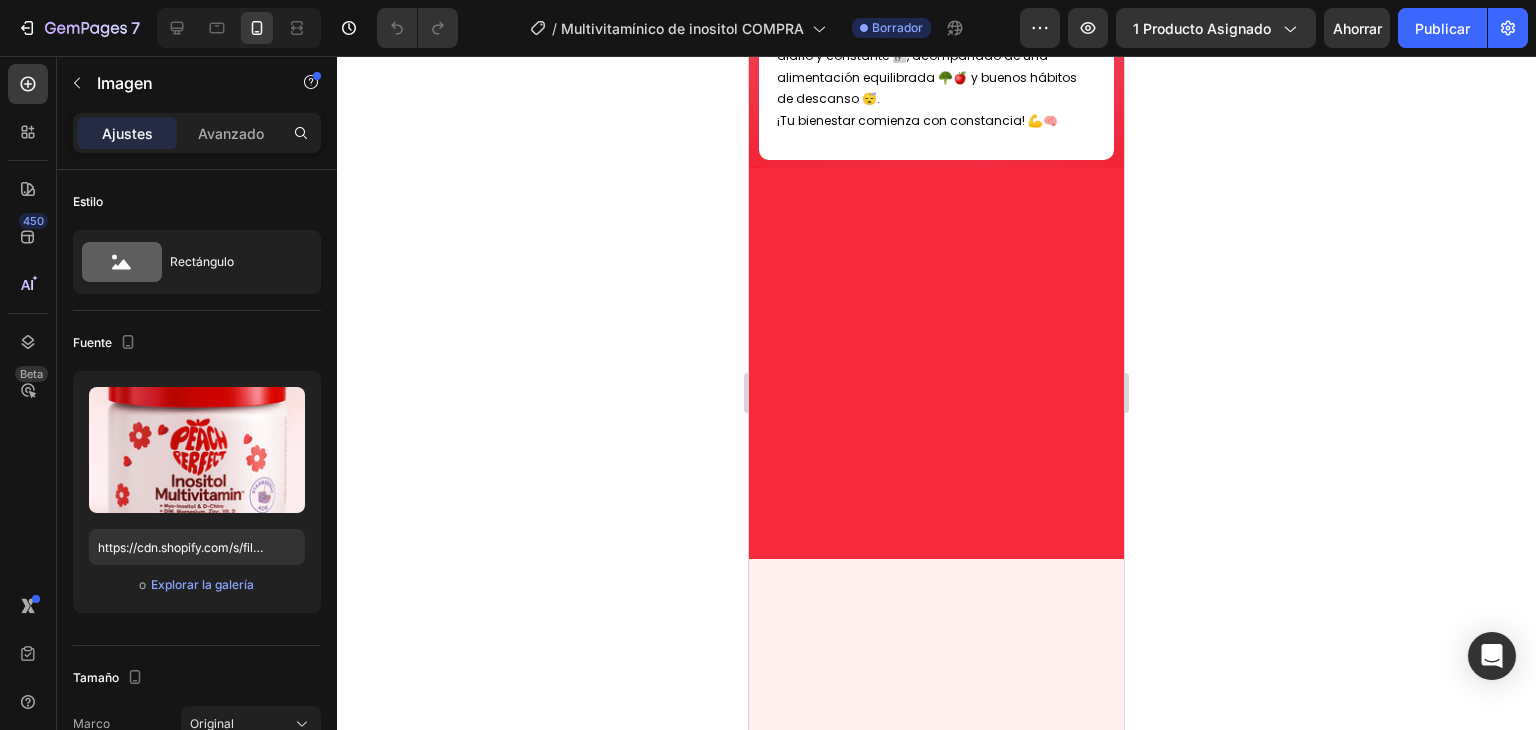 click at bounding box center [936, -634] 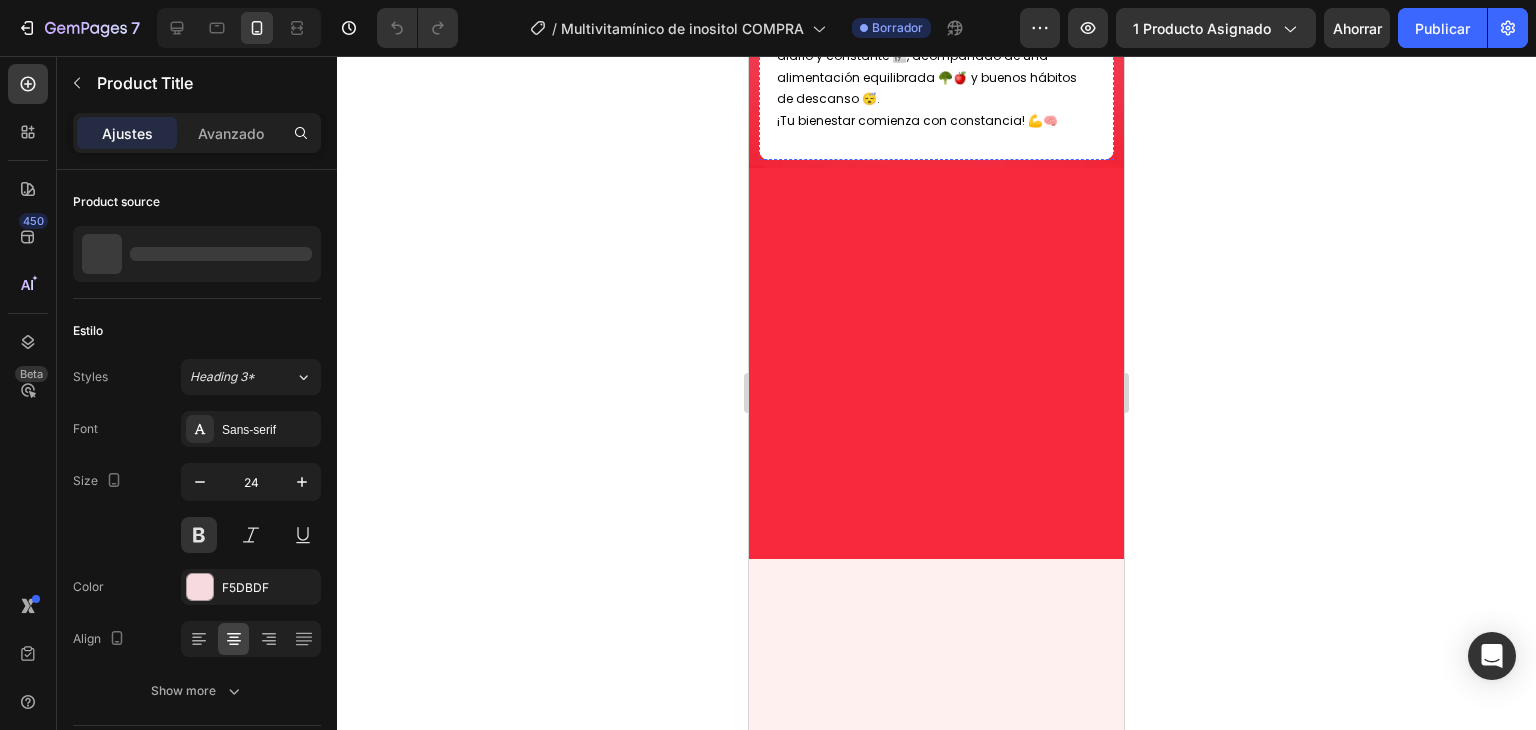 click on "INOSITOL PEACH" at bounding box center (936, -849) 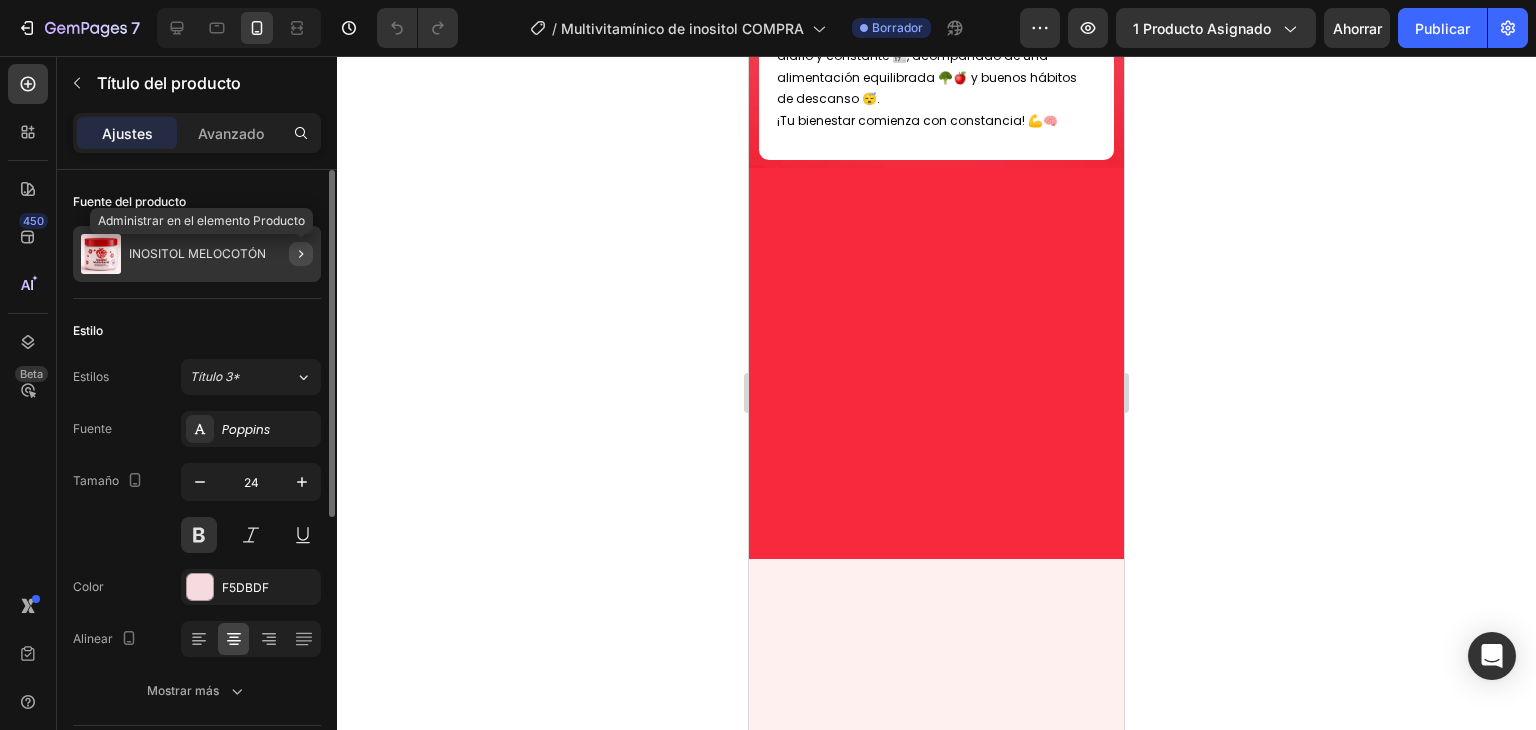 click 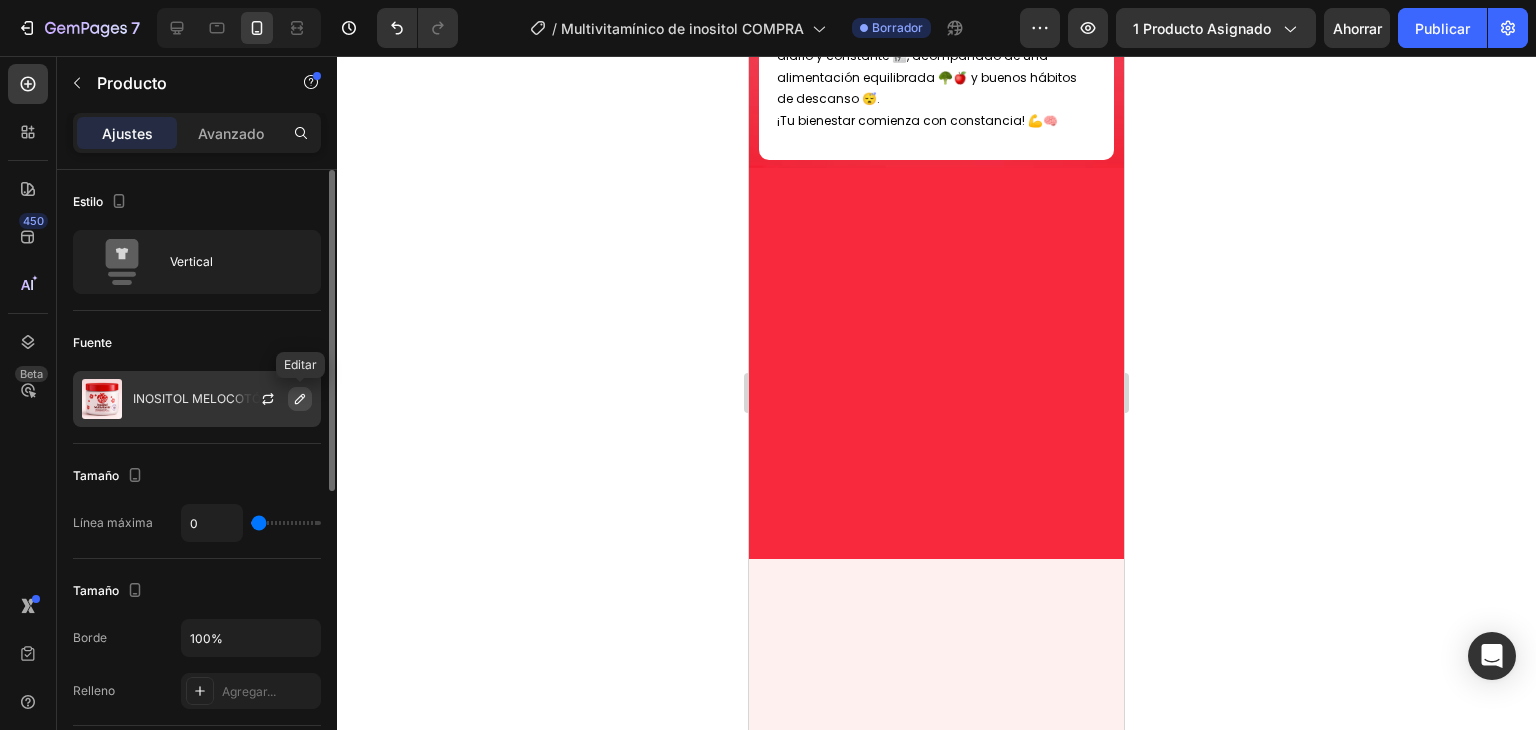 click 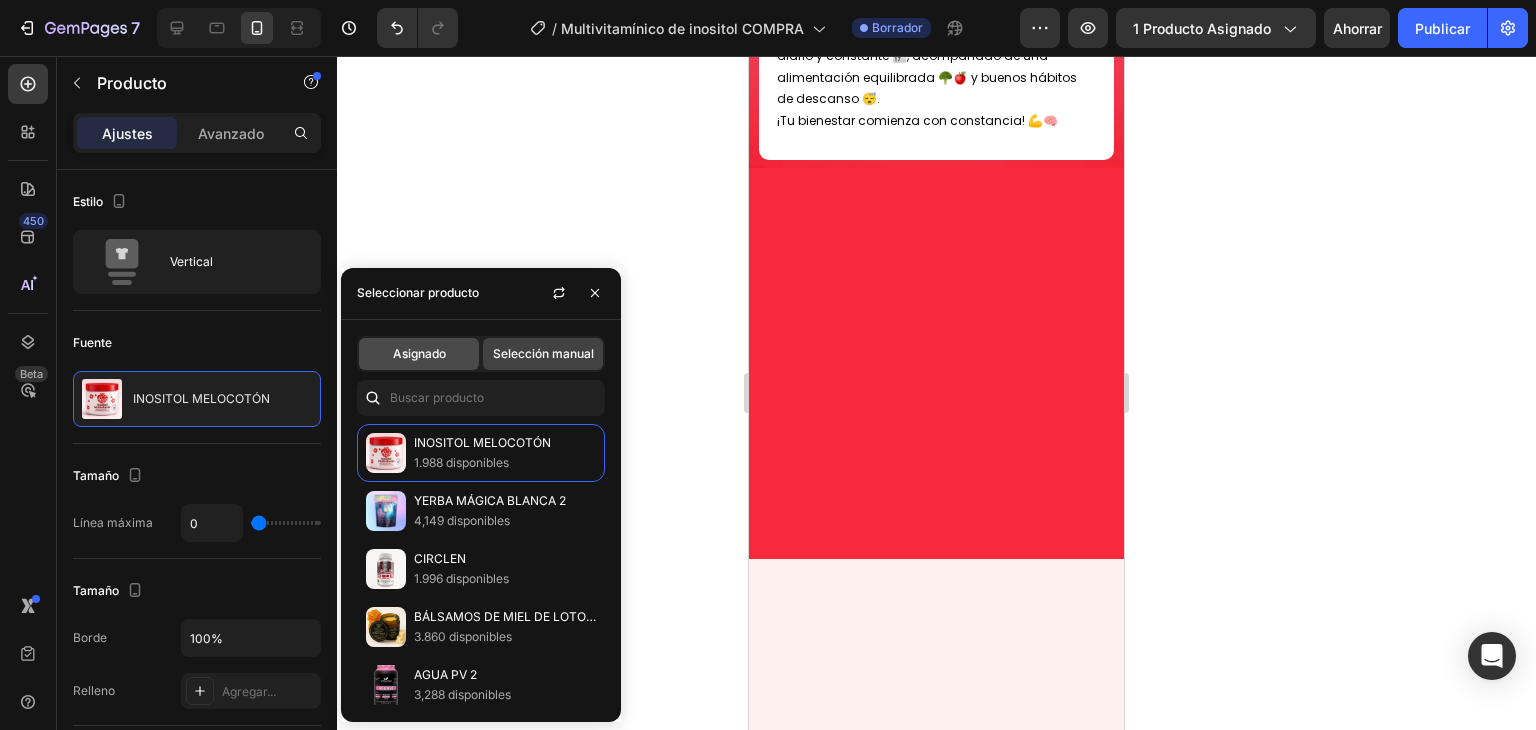 click on "Asignado" at bounding box center (419, 353) 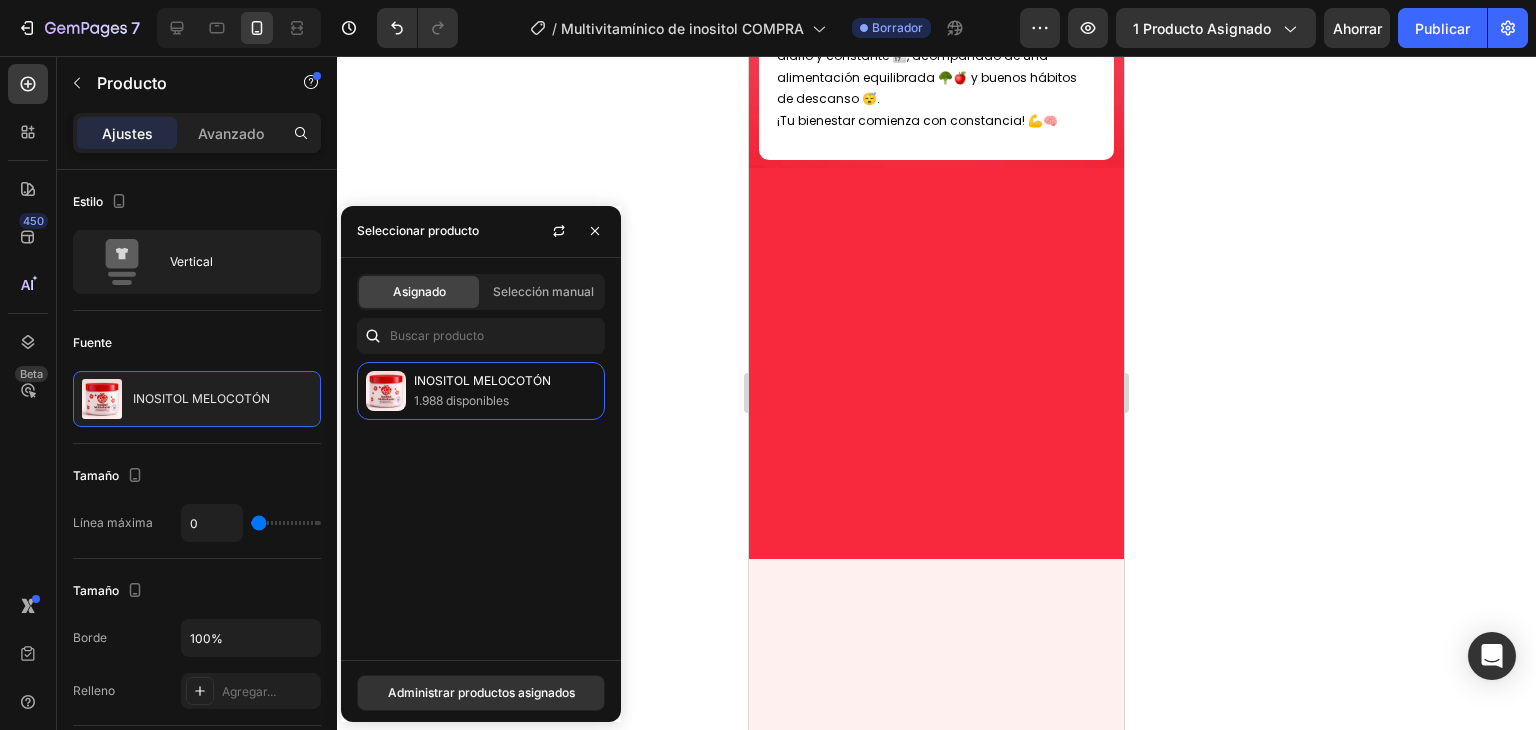 click 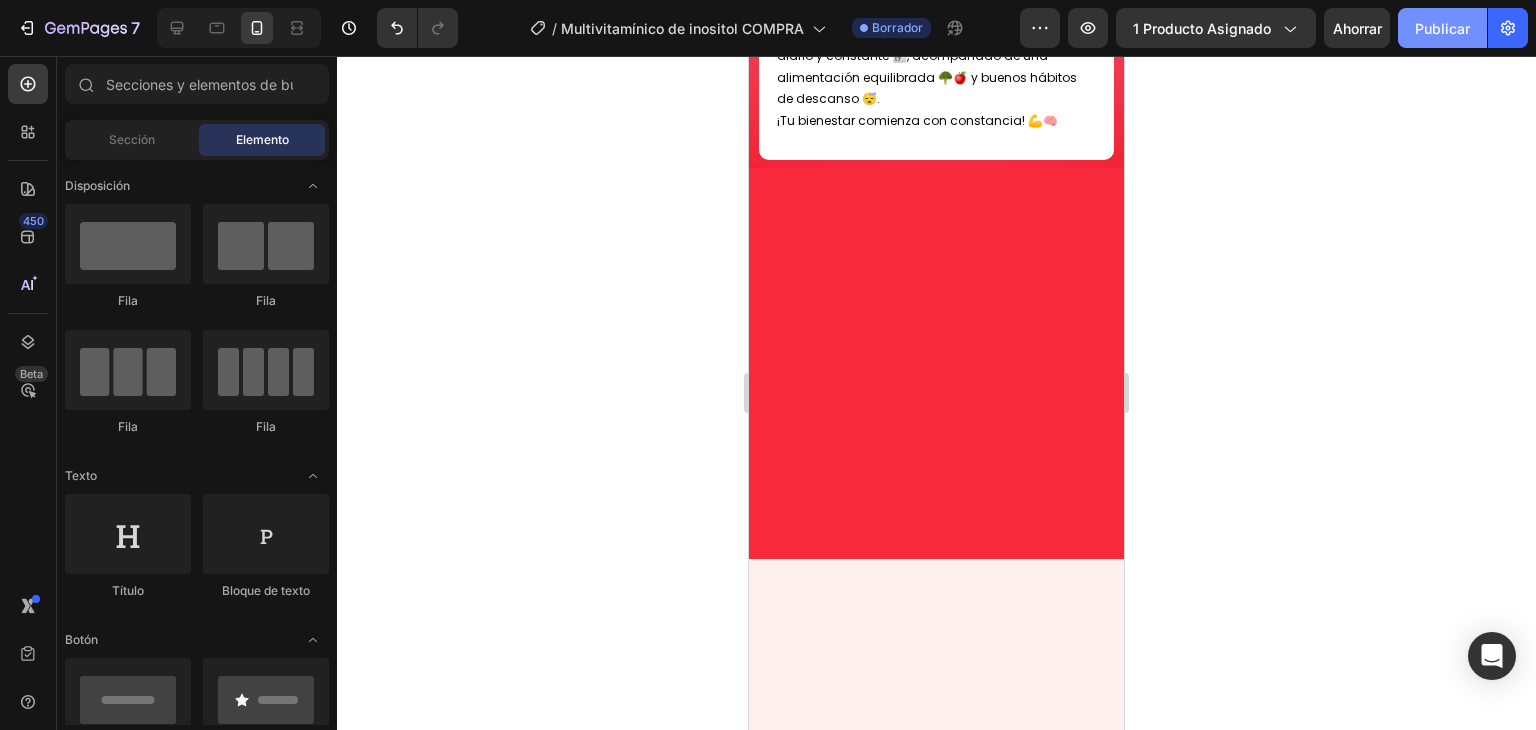 click on "Publicar" at bounding box center [1442, 28] 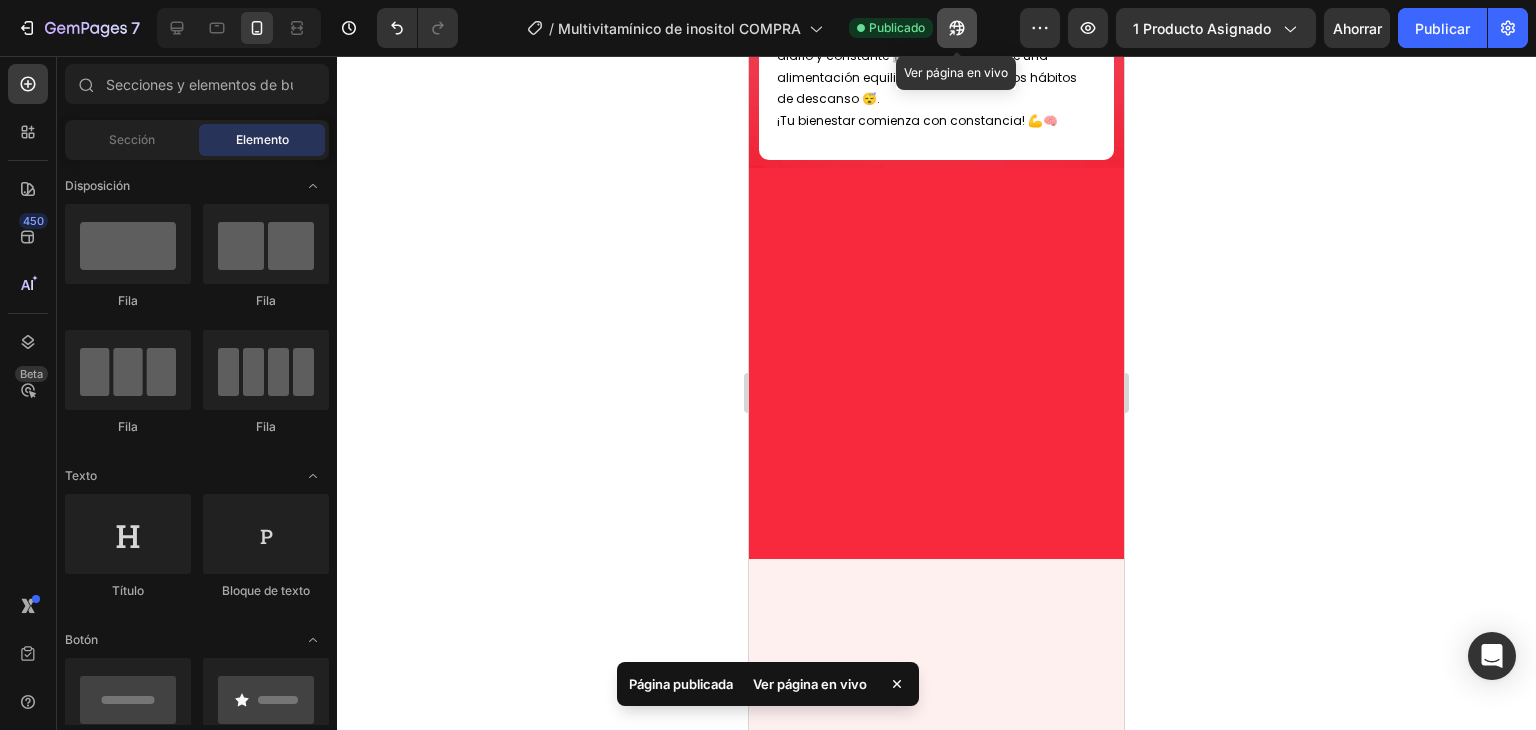 click 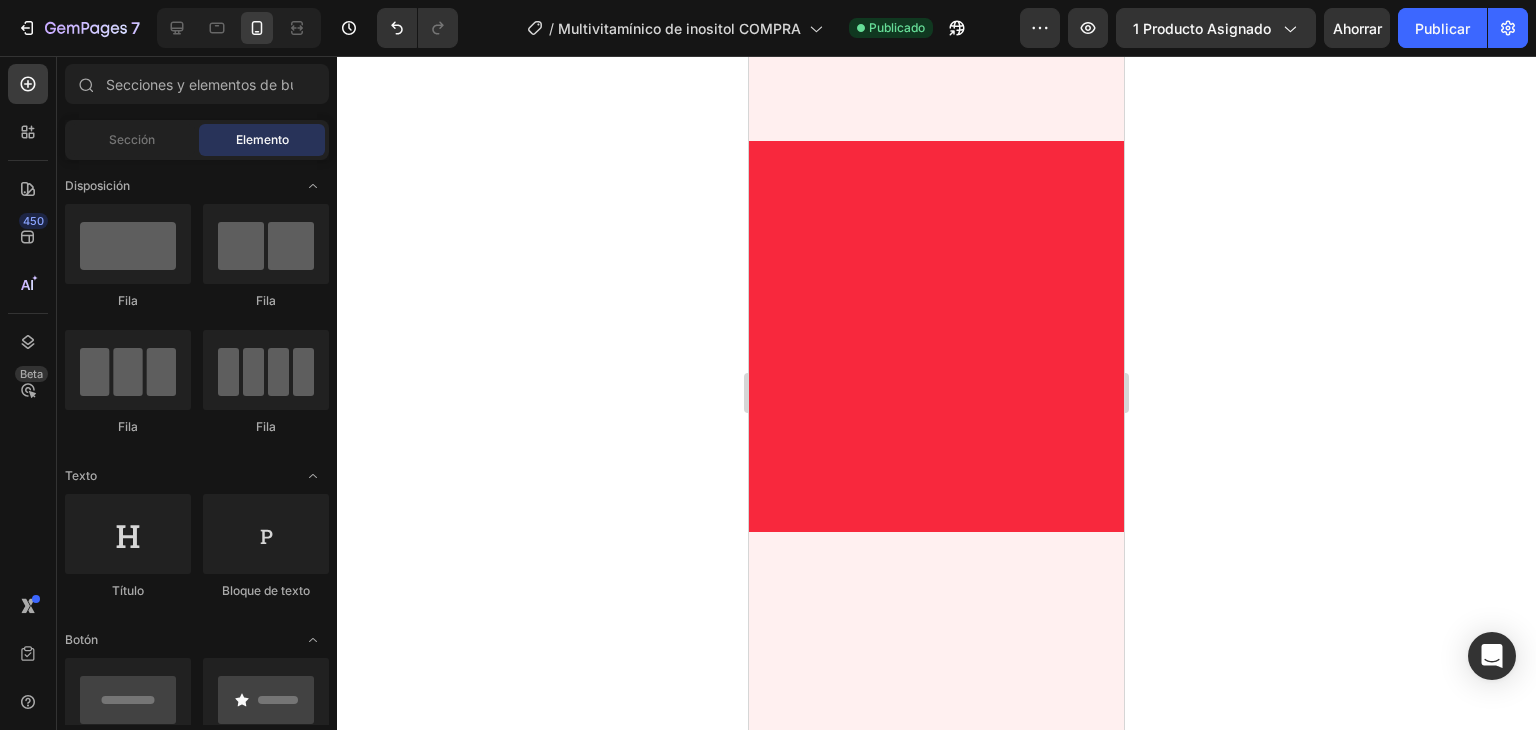 scroll, scrollTop: 0, scrollLeft: 0, axis: both 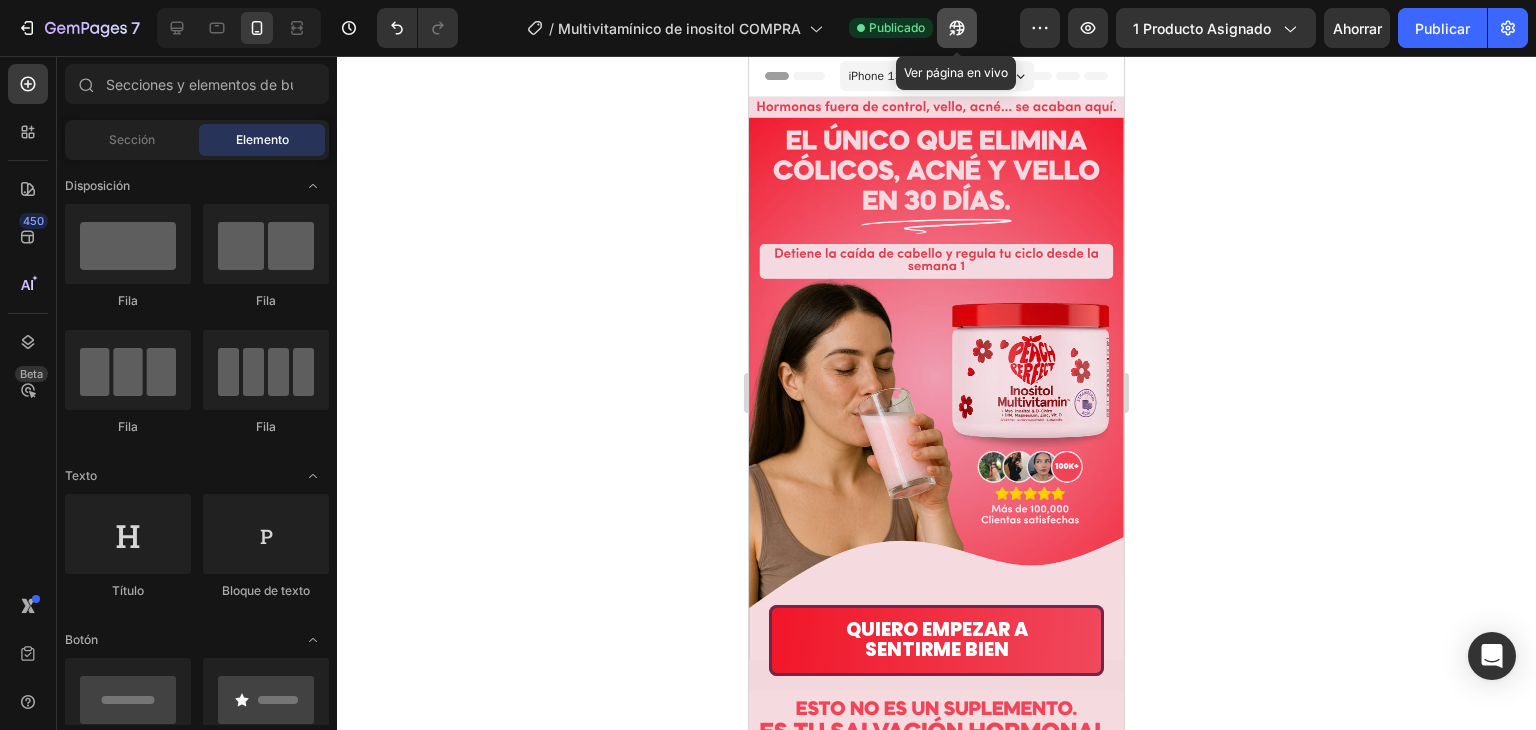 click 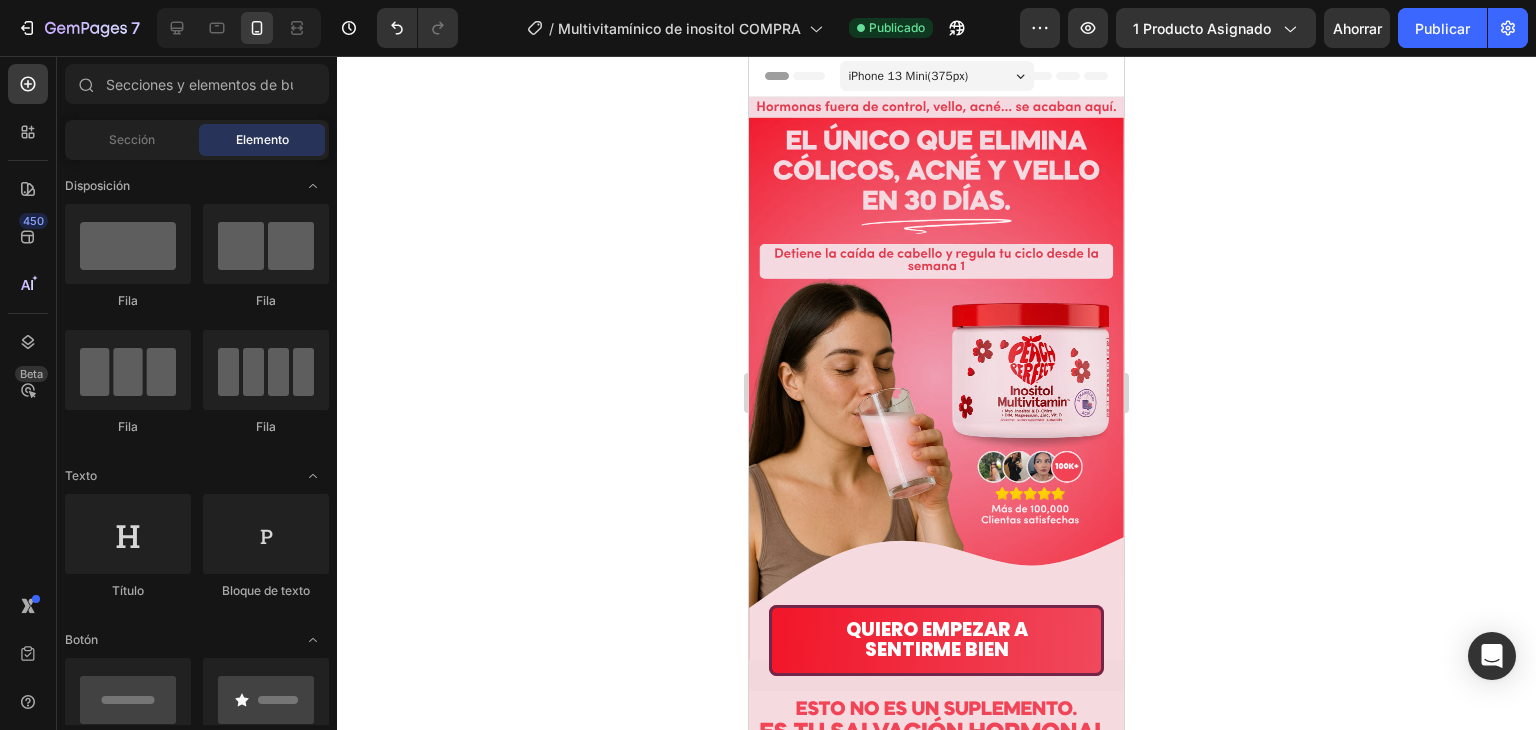click 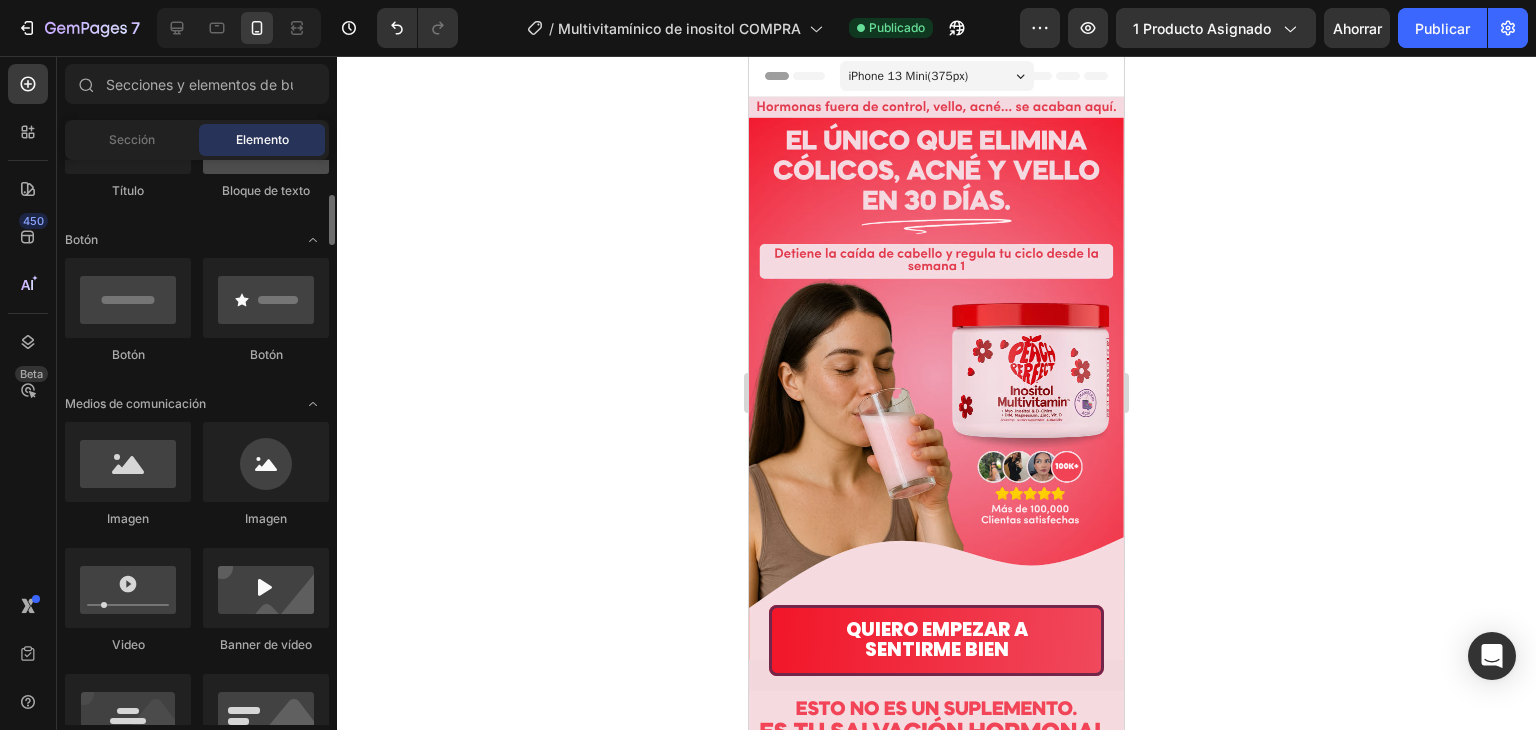 scroll, scrollTop: 300, scrollLeft: 0, axis: vertical 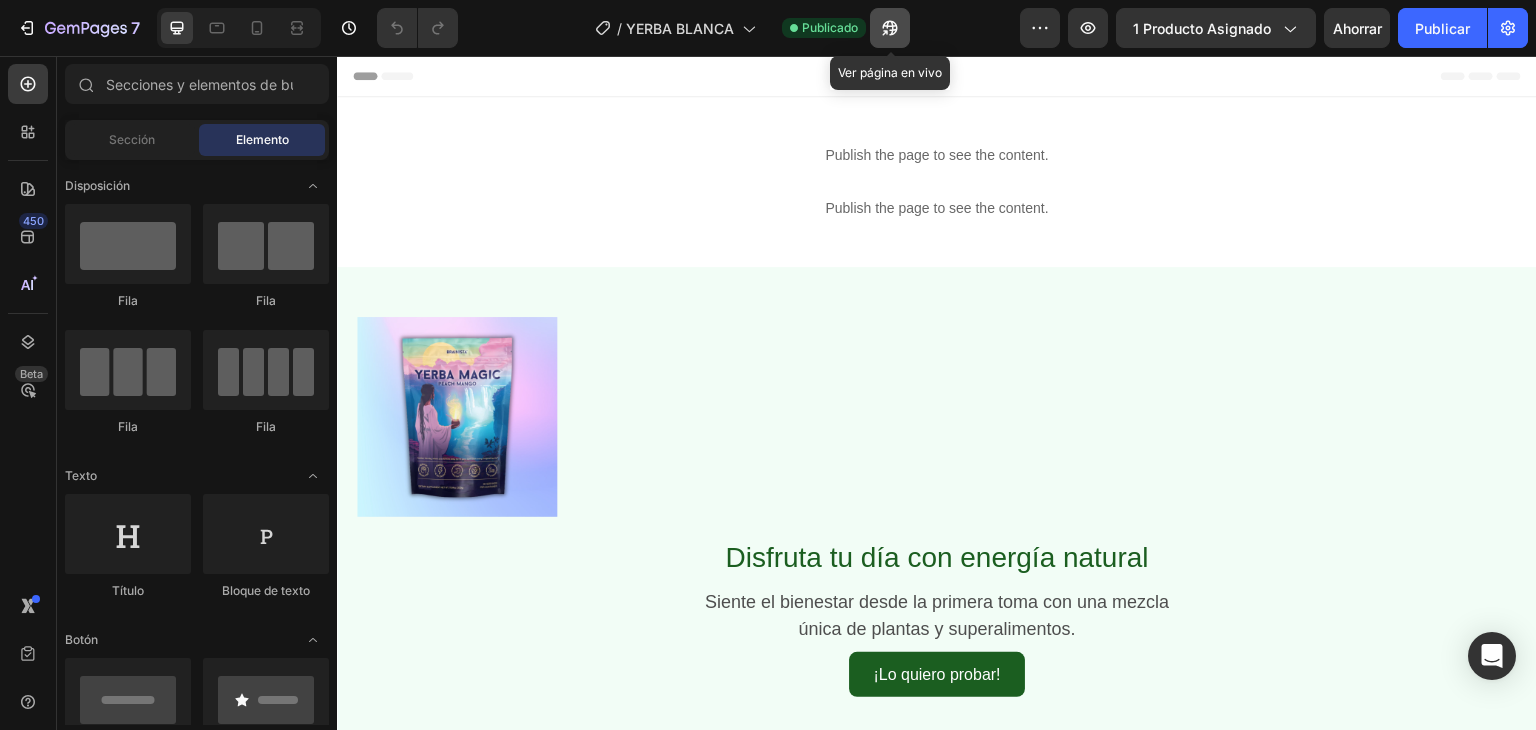 click 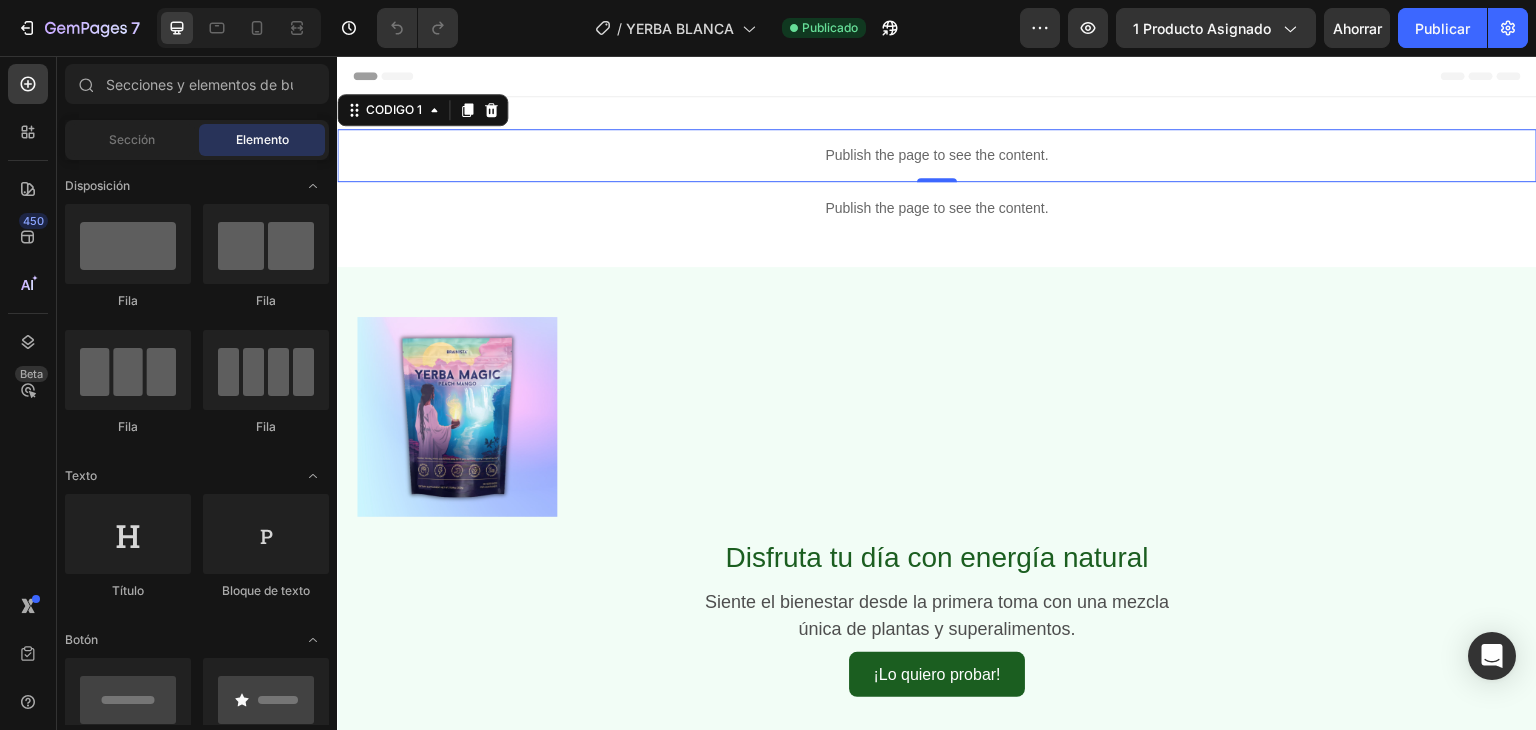 click on "Publish the page to see the content." at bounding box center [937, 155] 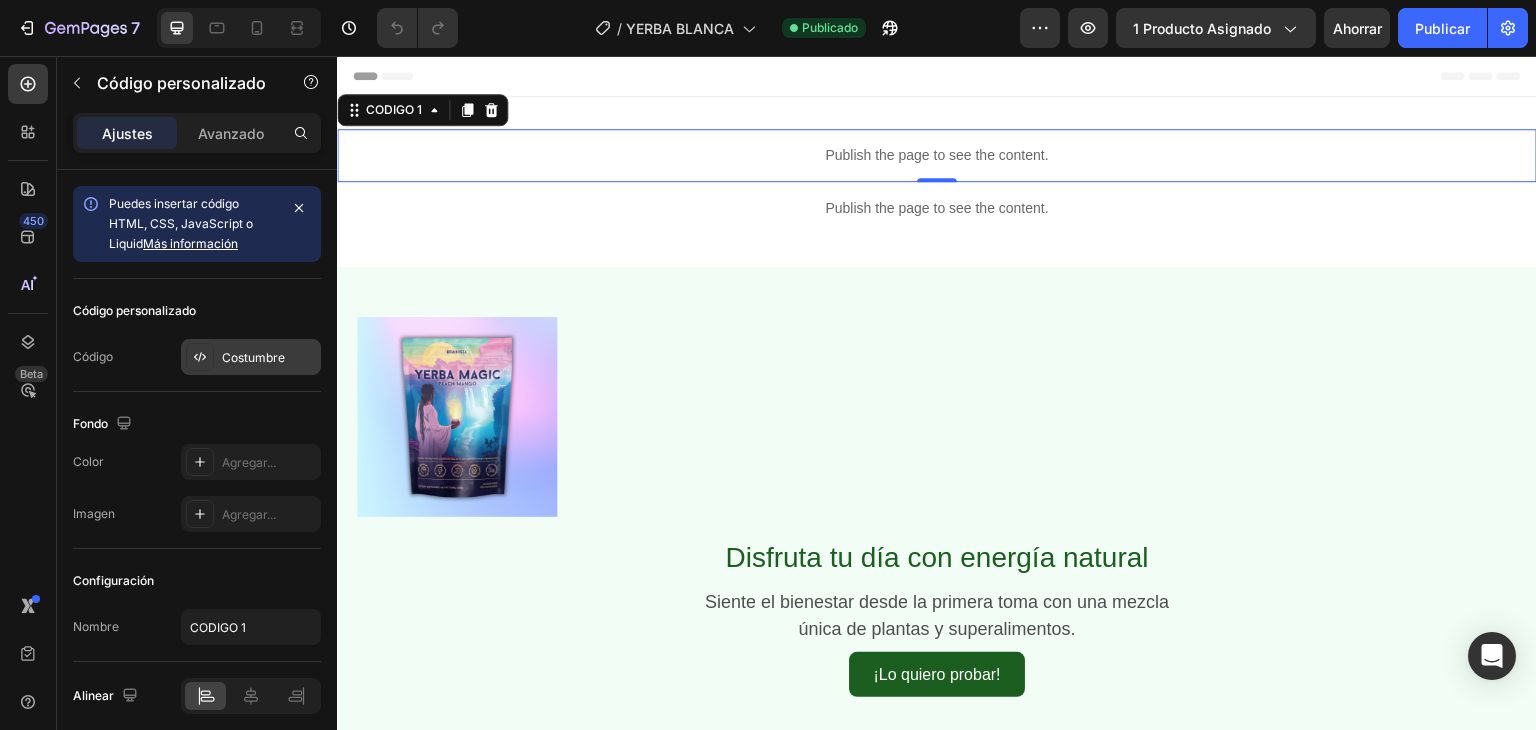 click on "Costumbre" at bounding box center (269, 358) 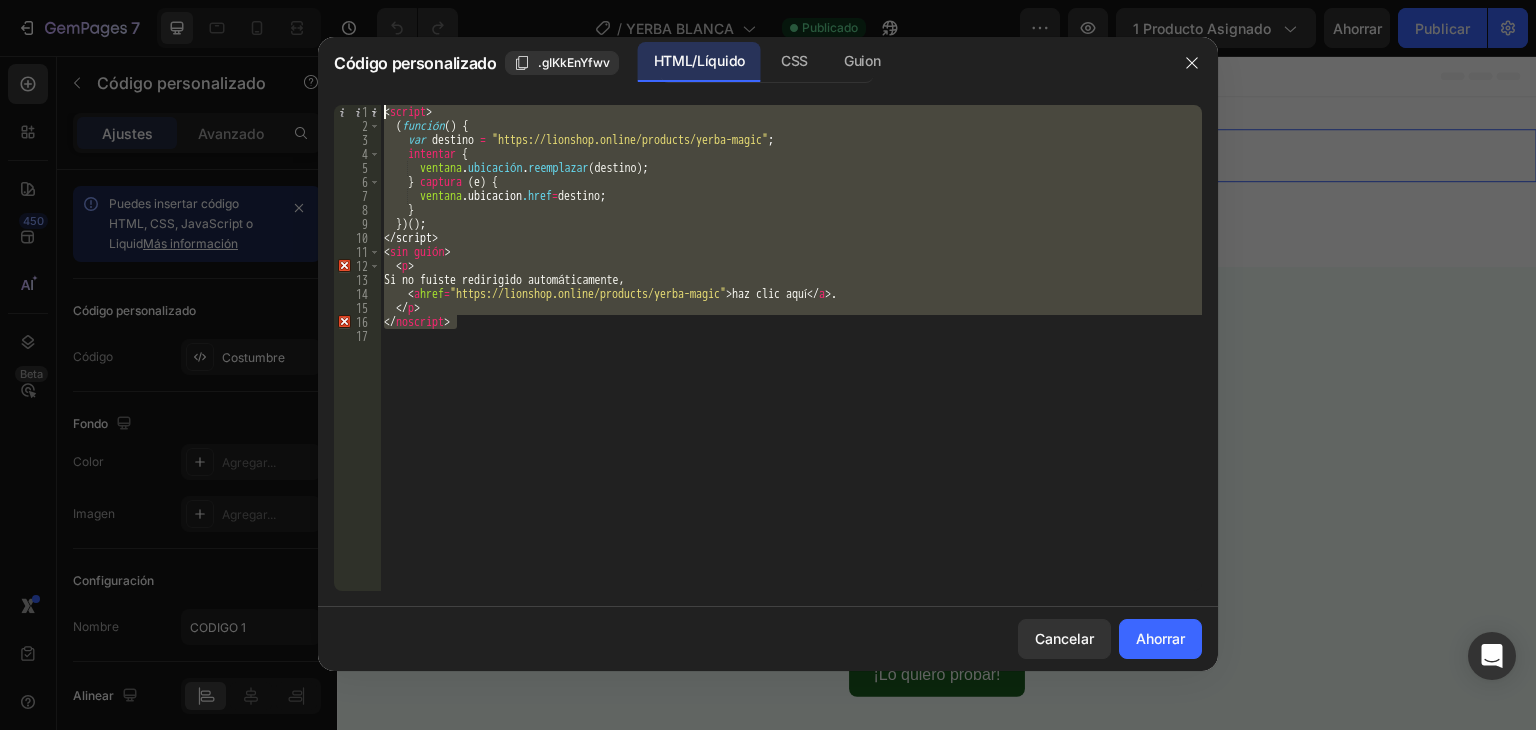 drag, startPoint x: 493, startPoint y: 324, endPoint x: 310, endPoint y: 67, distance: 315.49643 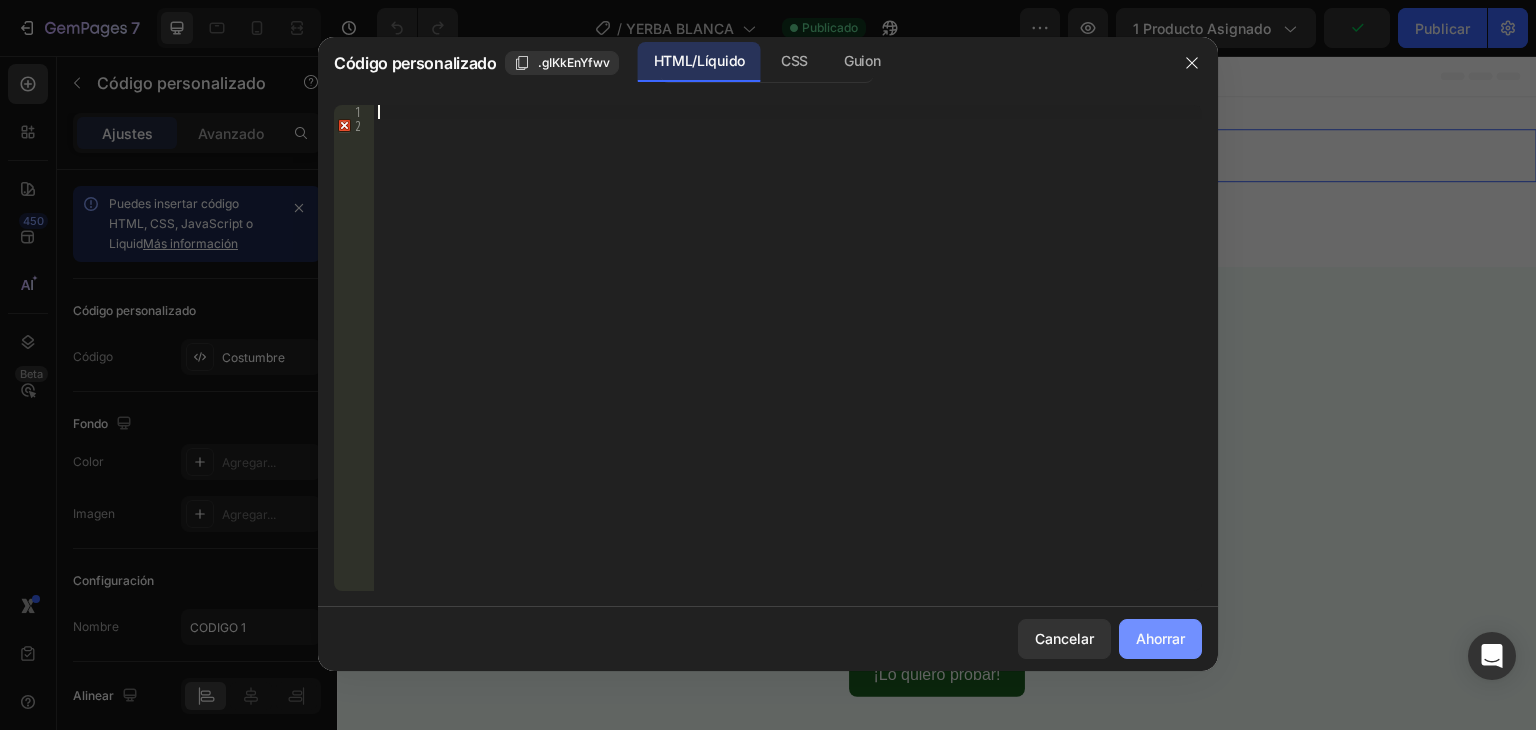 click on "Ahorrar" at bounding box center (1160, 638) 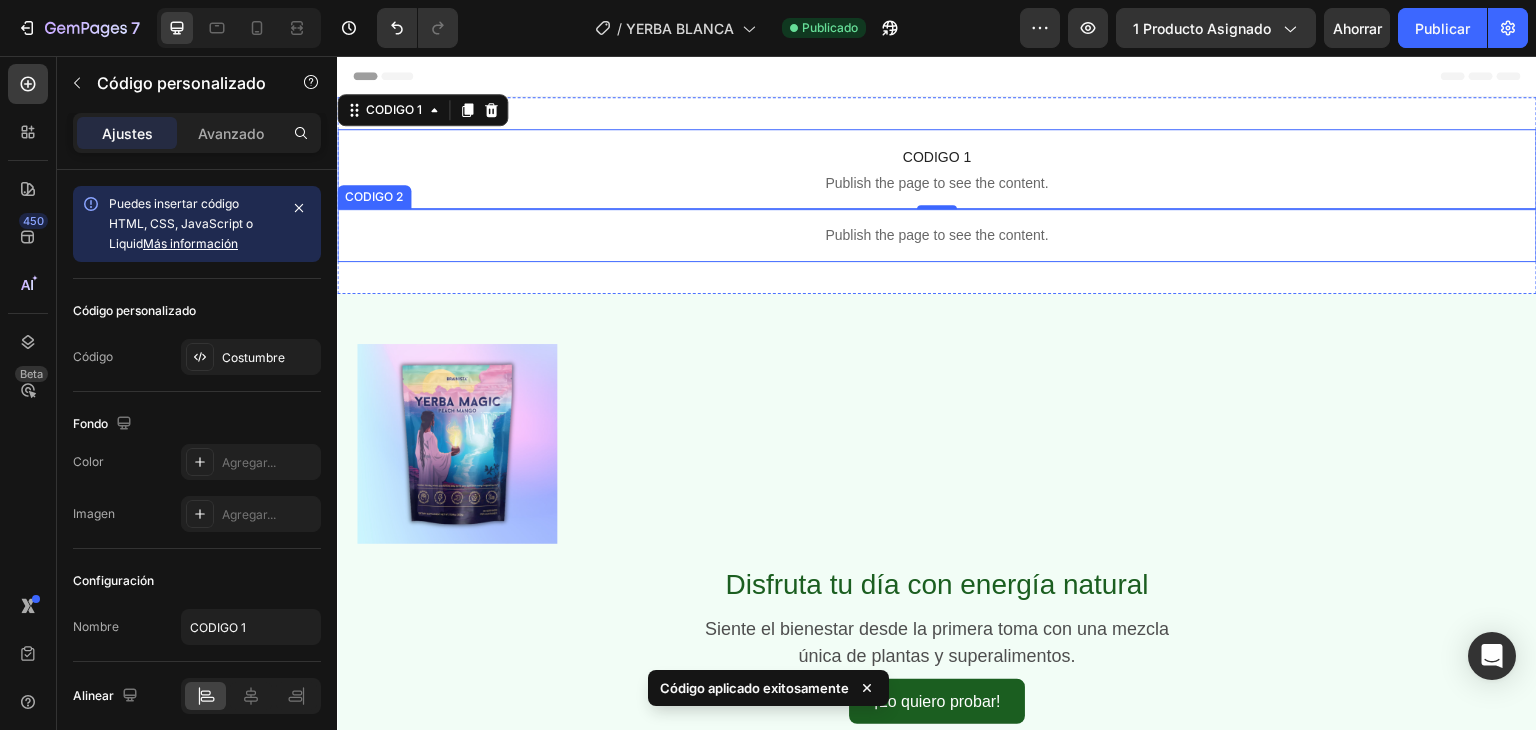 click on "Publish the page to see the content." at bounding box center [937, 235] 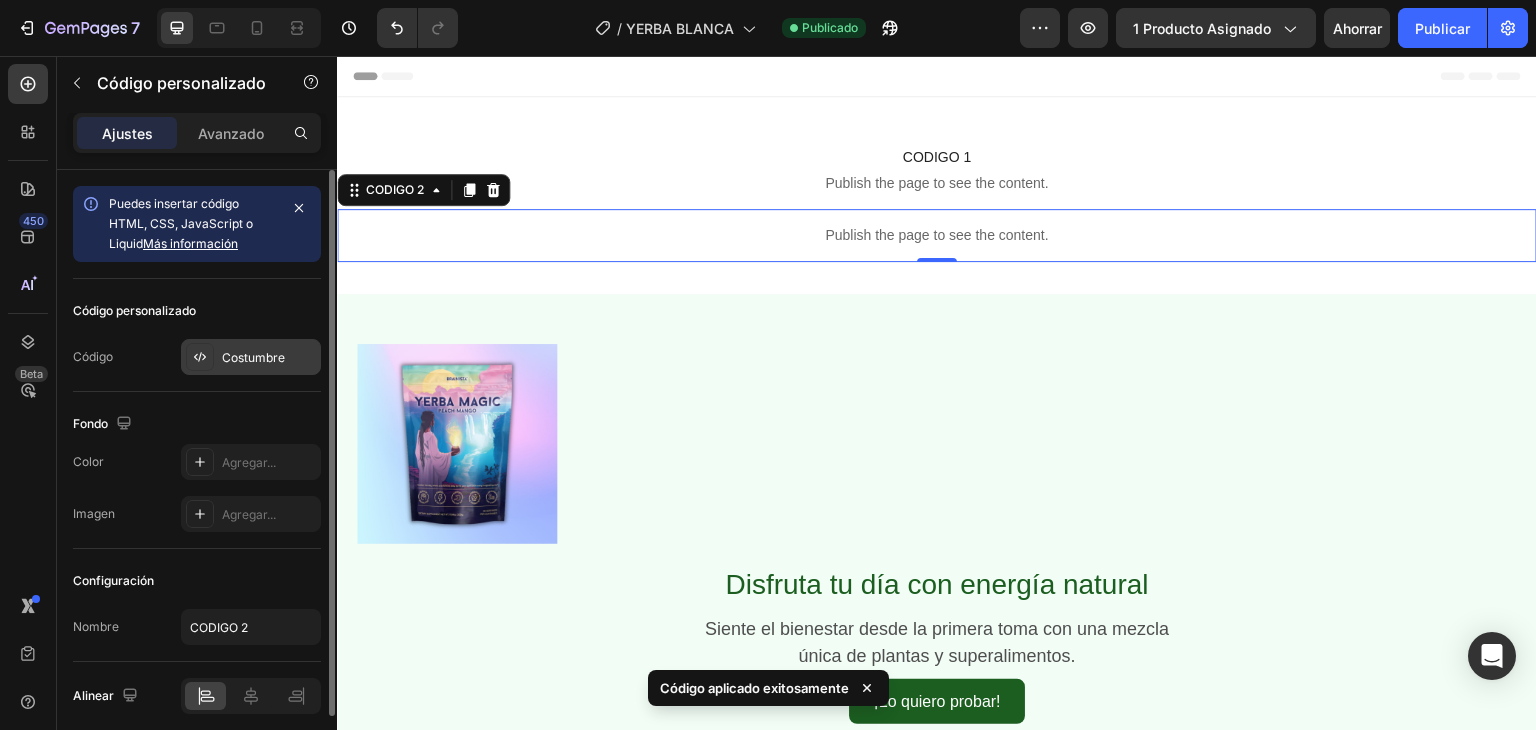 click on "Costumbre" at bounding box center [253, 357] 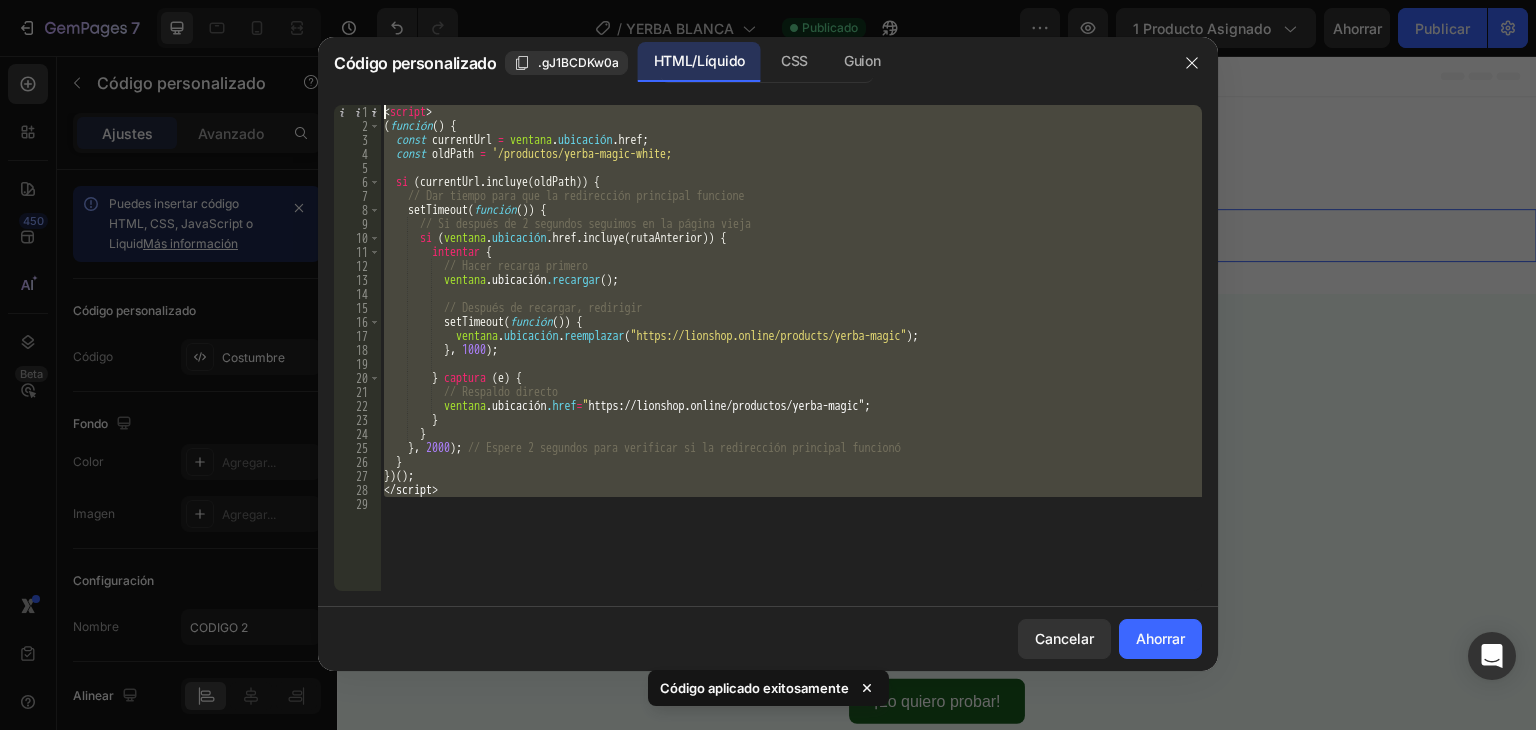drag, startPoint x: 464, startPoint y: 497, endPoint x: 341, endPoint y: 64, distance: 450.1311 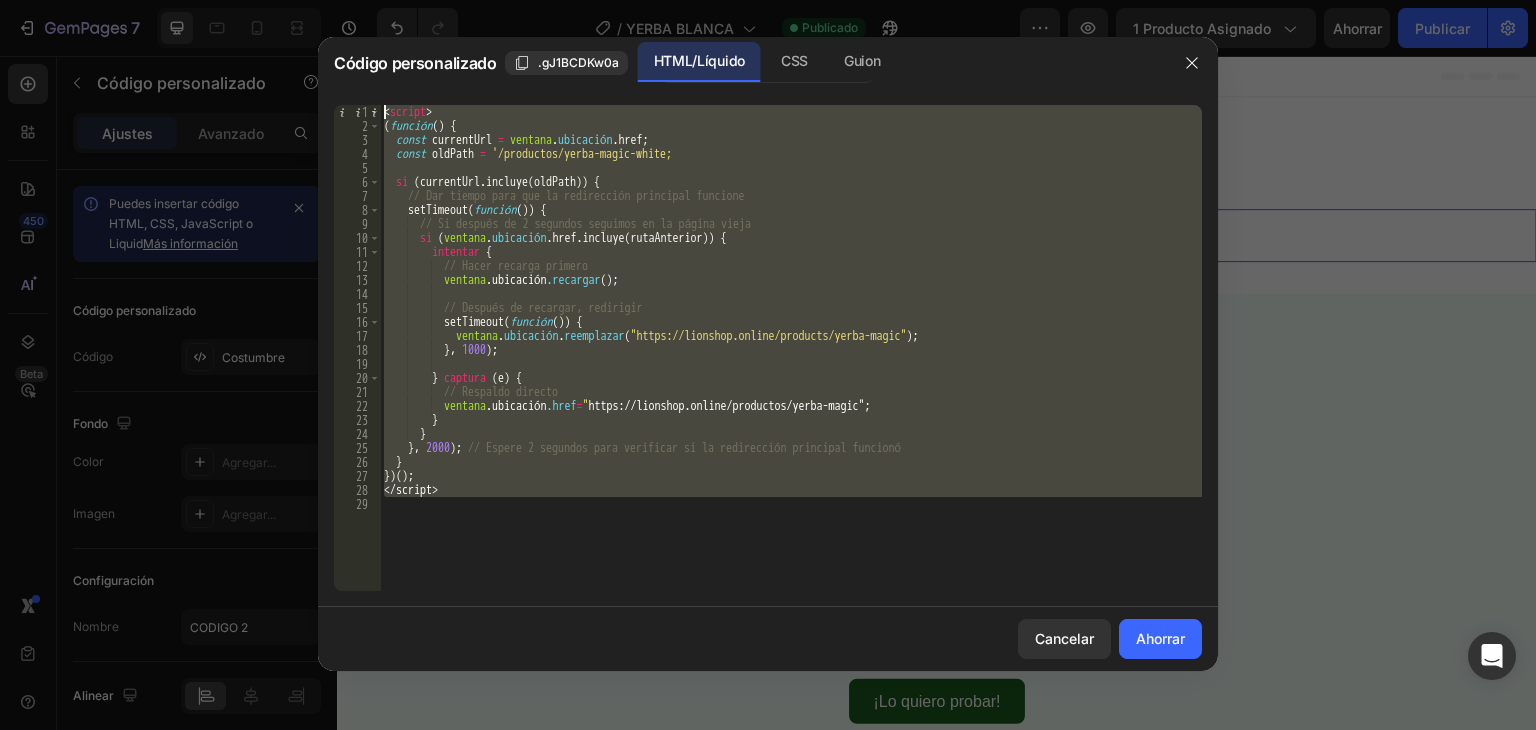 type 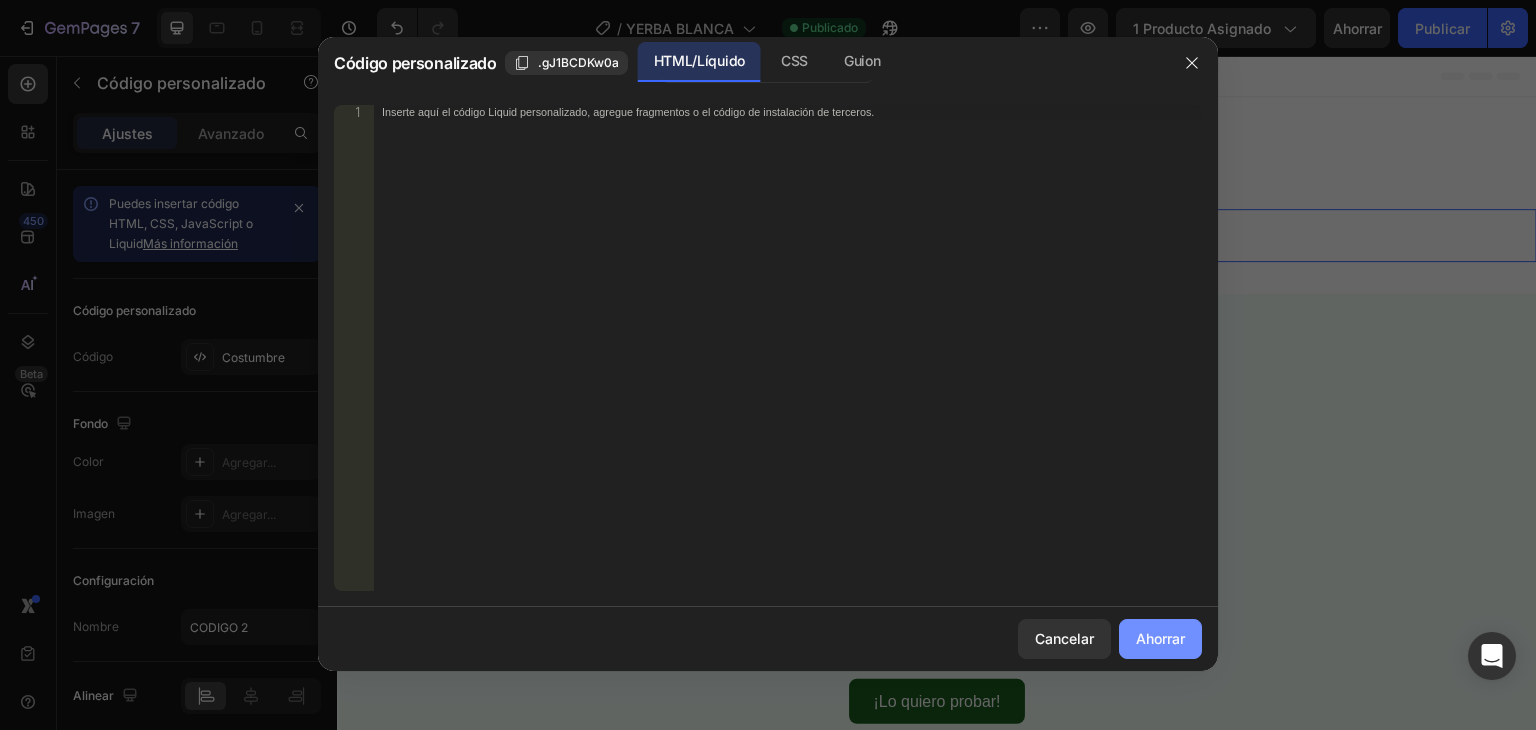 click on "Ahorrar" at bounding box center [1160, 638] 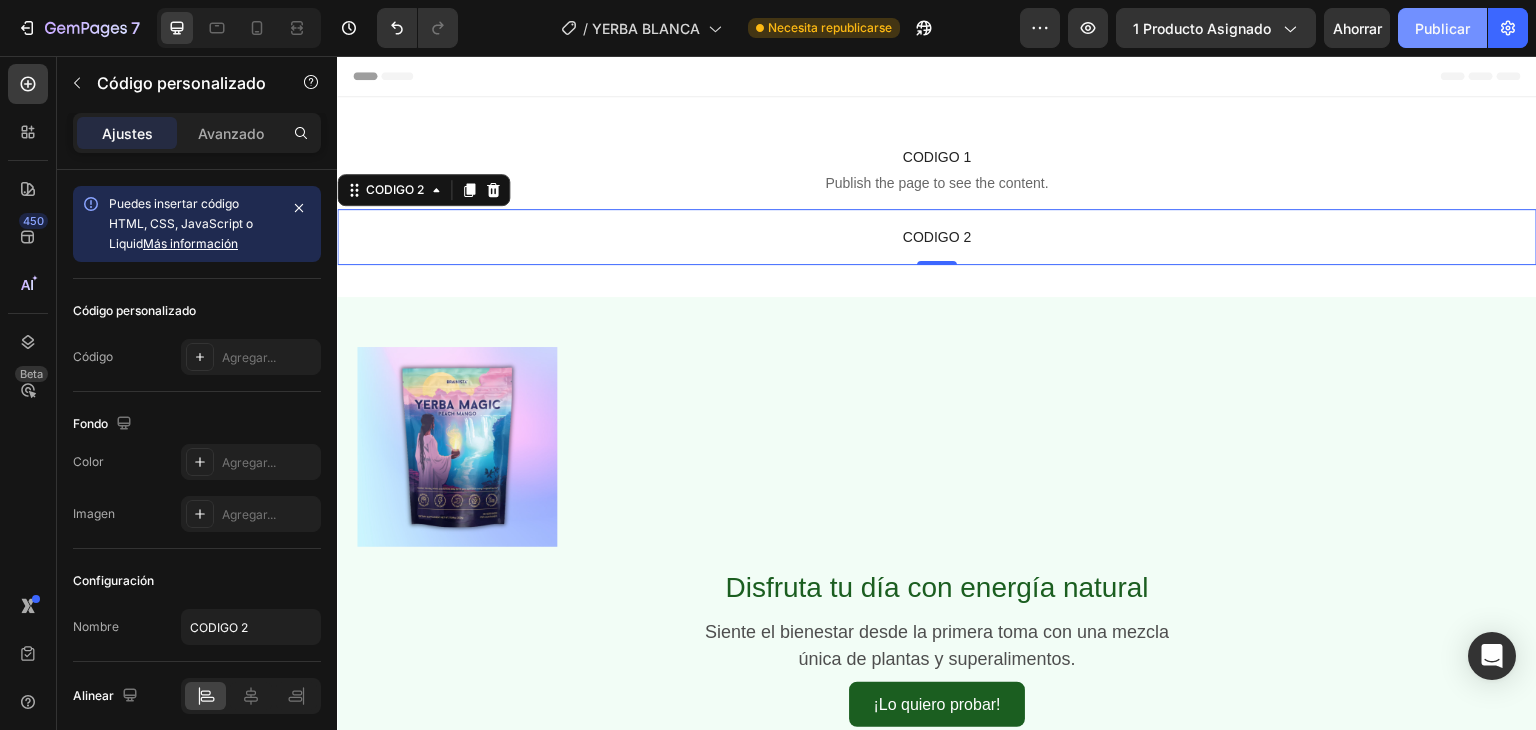 click on "Publicar" at bounding box center [1442, 28] 